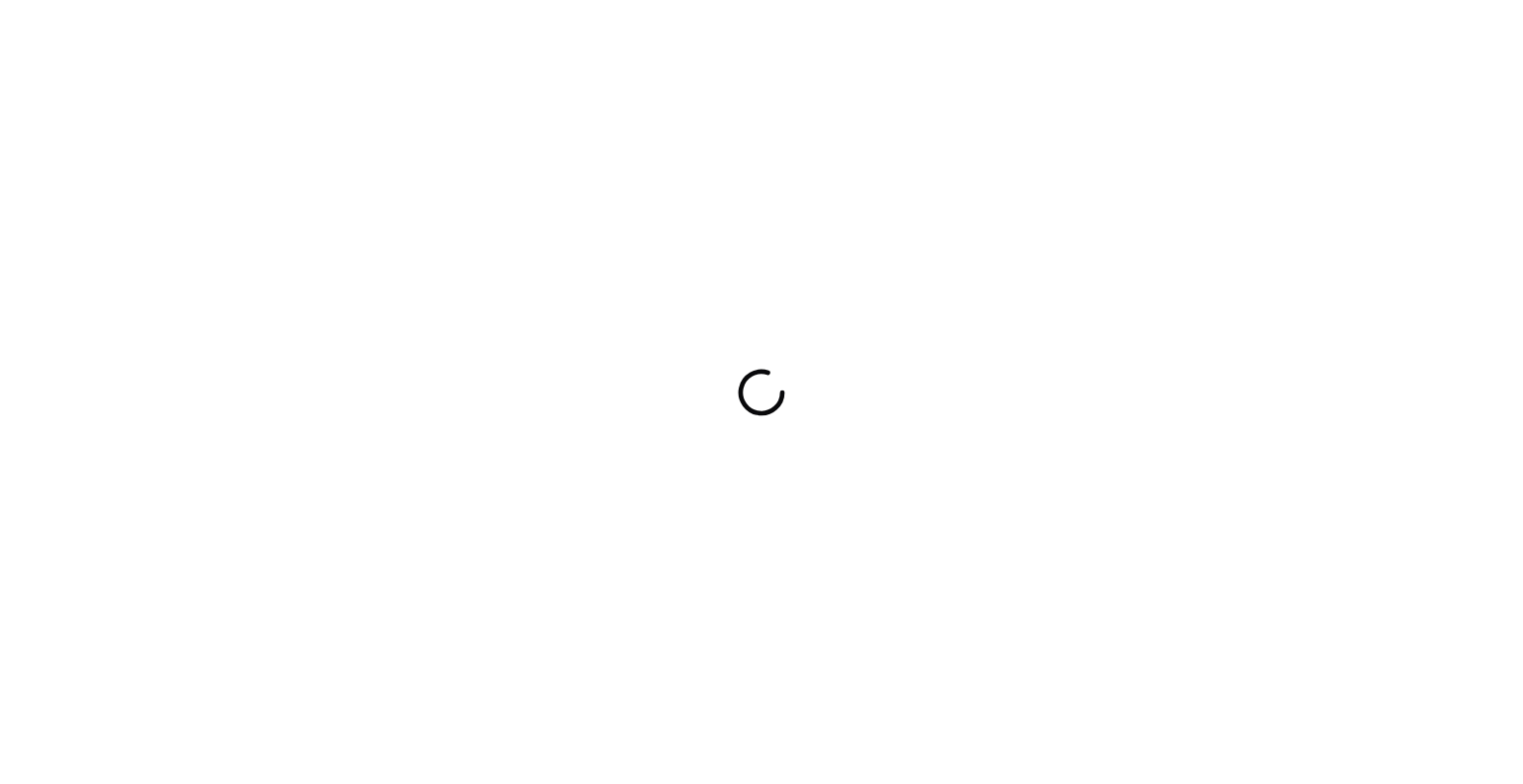 scroll, scrollTop: 0, scrollLeft: 0, axis: both 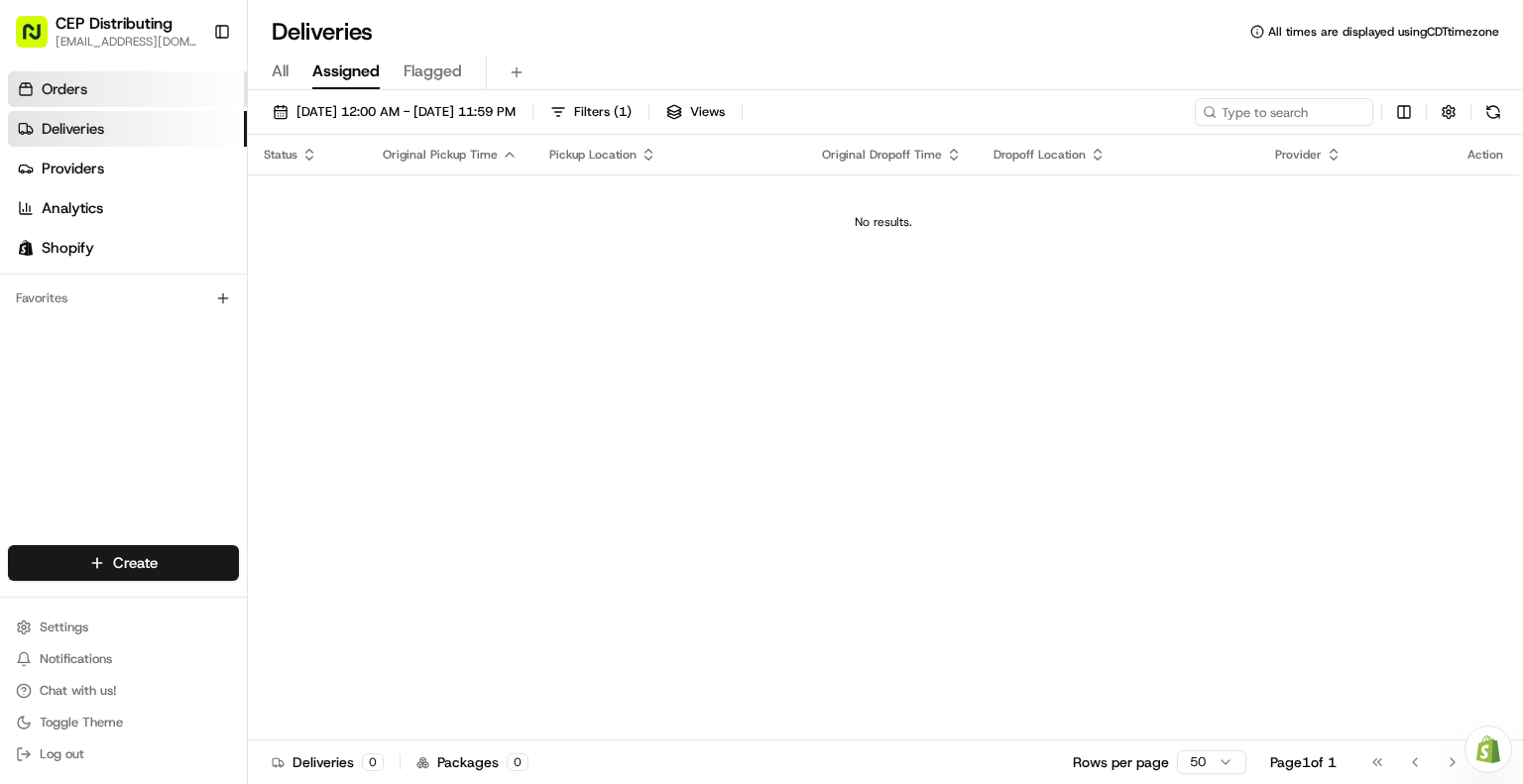 click on "Orders" at bounding box center [64, 89] 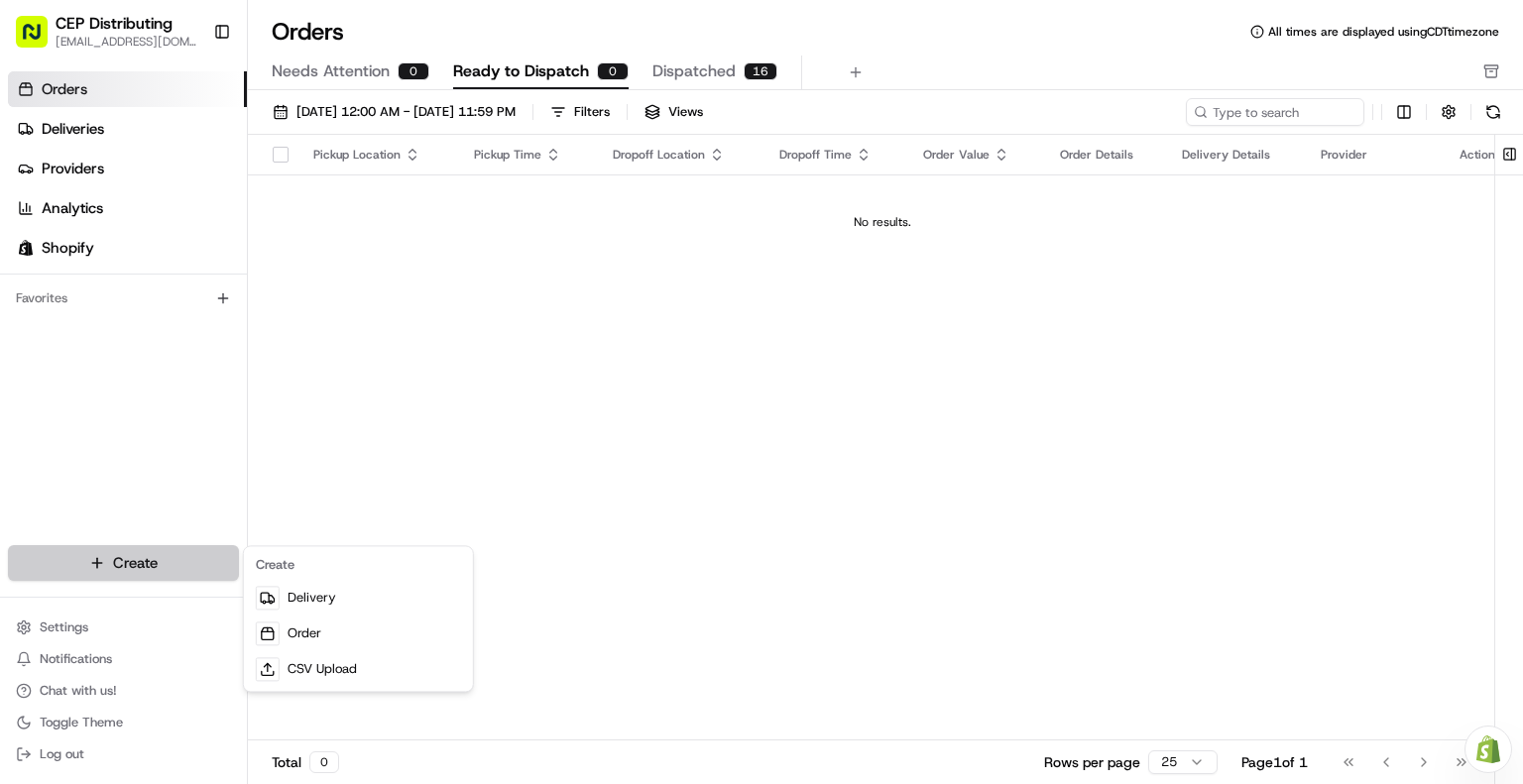 click on "CEP Distributing [EMAIL_ADDRESS][DOMAIN_NAME] Toggle Sidebar Orders Deliveries Providers Analytics Shopify Favorites Main Menu Members & Organization Organization Users Roles Preferences Customization Tracking Orchestration Automations Locations Pickup Locations Dropoff Locations Billing Billing Refund Requests Integrations Notification Triggers Webhooks API Keys Request Logs Create Settings Notifications Chat with us! Toggle Theme Log out Need help with your Shopify Onboarding? Reach out to Support by clicking this button! Orders All times are displayed using  CDT  timezone Needs Attention 0 Ready to Dispatch 0 Dispatched 16 [DATE] 12:00 AM - [DATE] 11:59 PM Filters Views Pickup Location Pickup Time Dropoff Location Dropoff Time Order Value Order Details Delivery Details Provider Actions No results. Total 0 Rows per page 25 Page  1  of   1 Go to first page Go to previous page Go to next page Go to last page
Create Delivery" at bounding box center [762, 392] 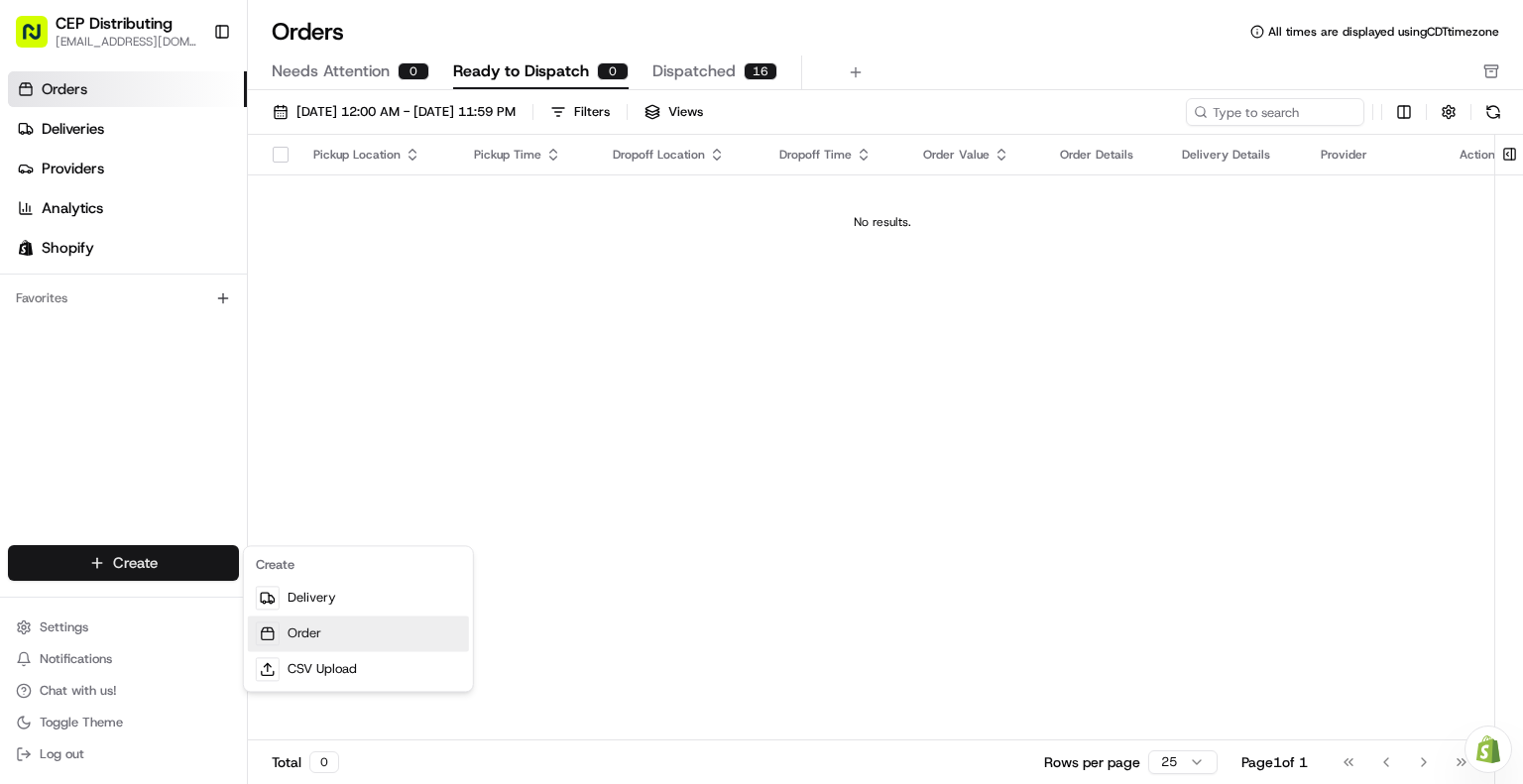 click on "Order" at bounding box center (358, 633) 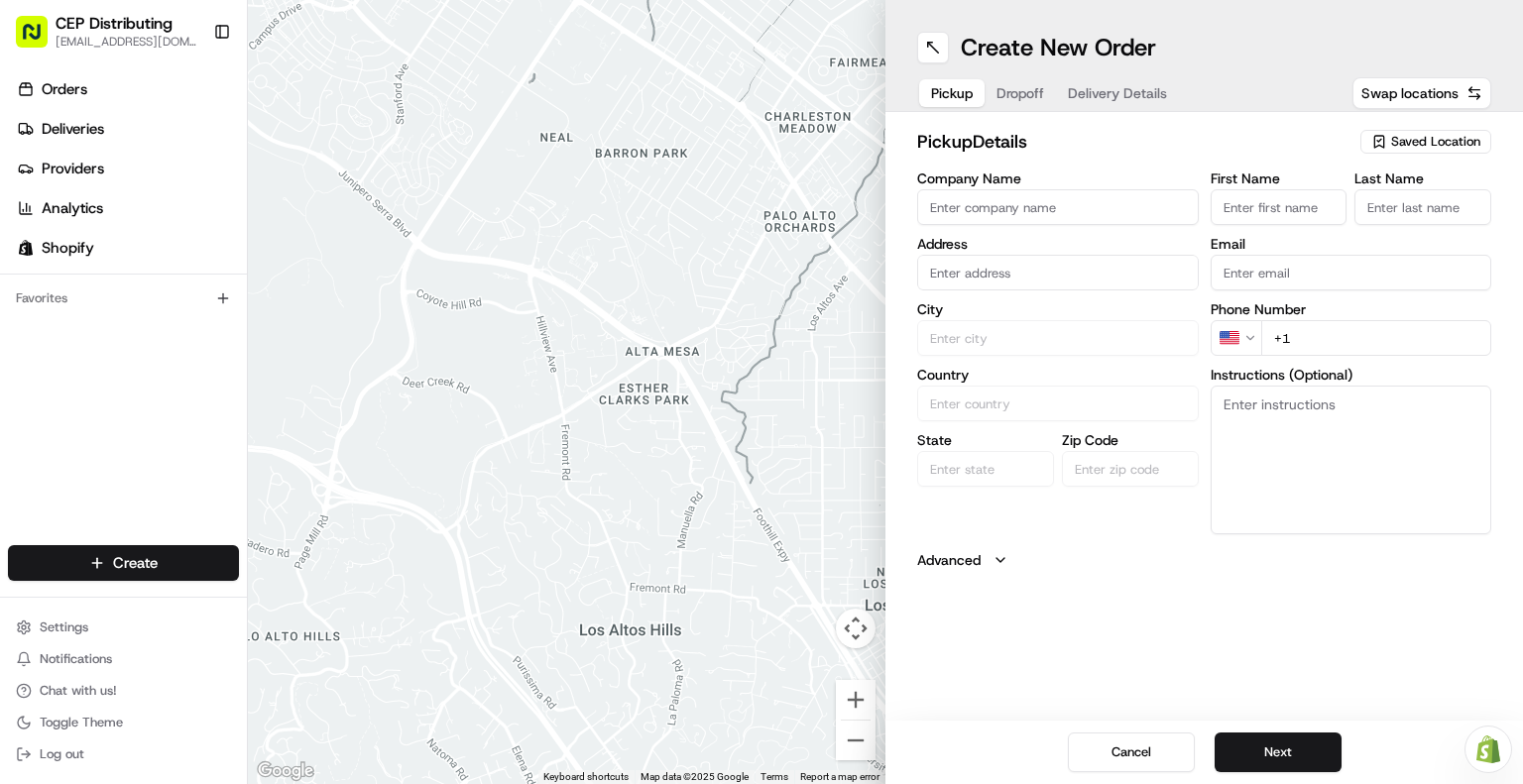 click on "Company Name" at bounding box center [1058, 207] 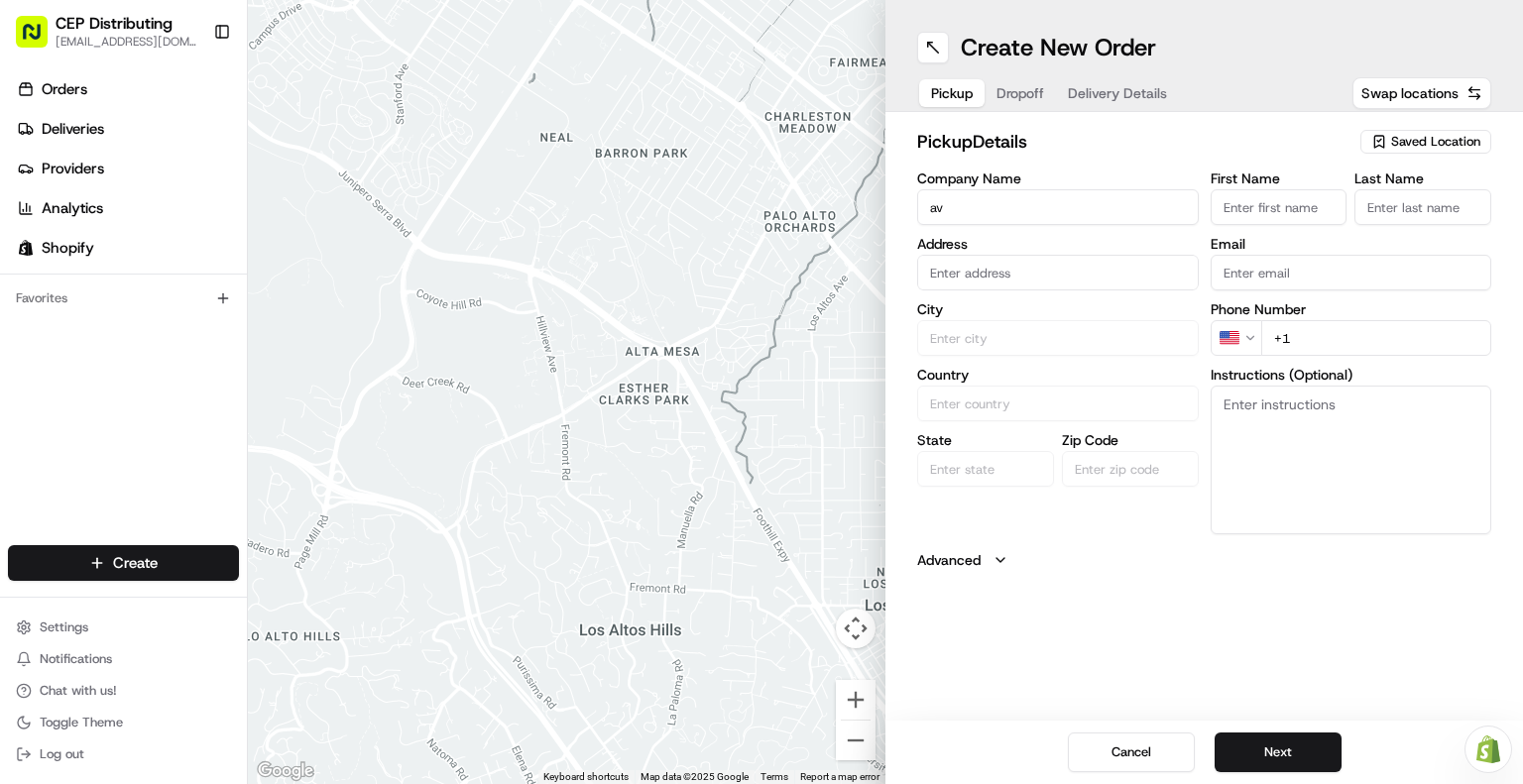 type on "AV Express" 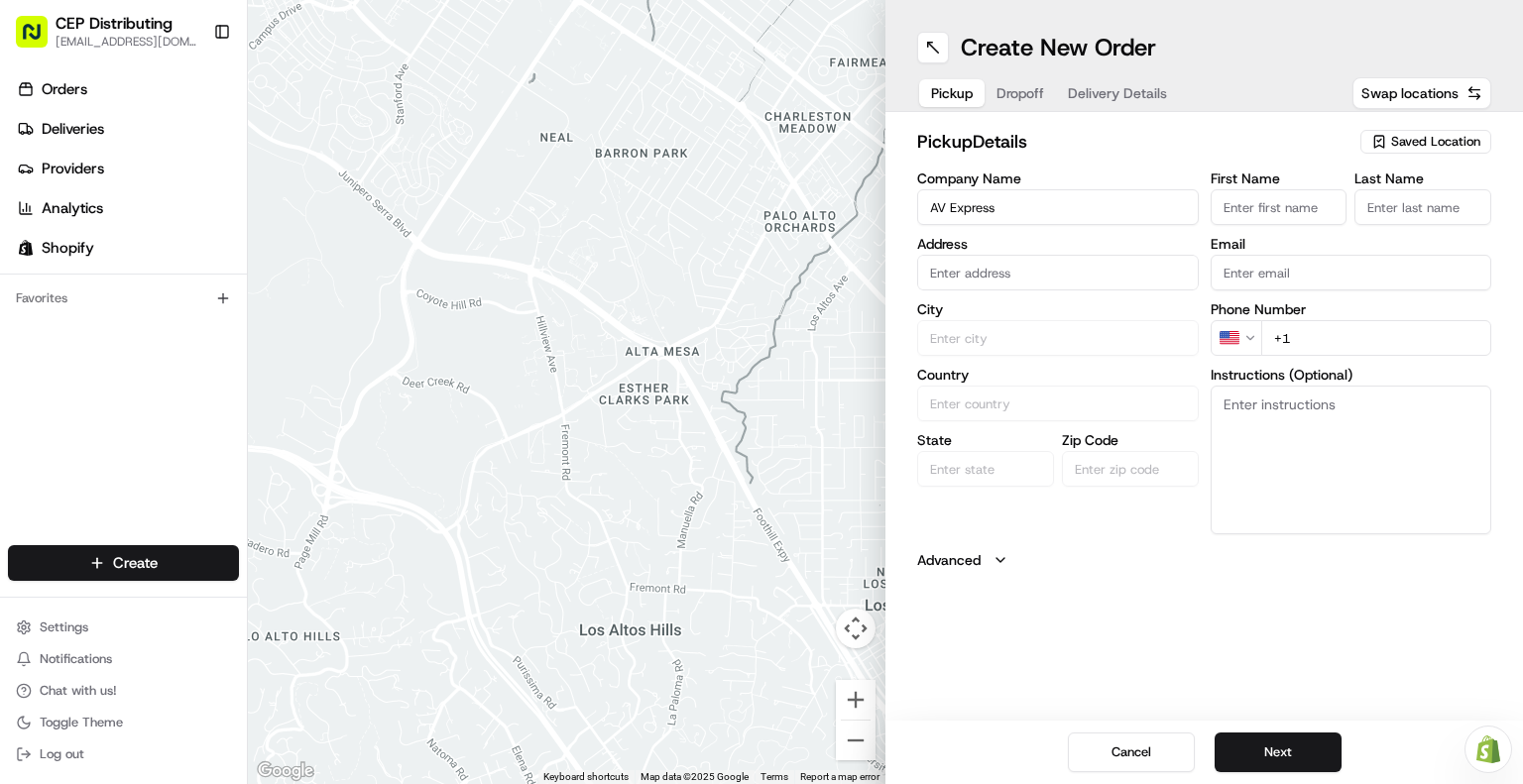 type on "[STREET_ADDRESS]" 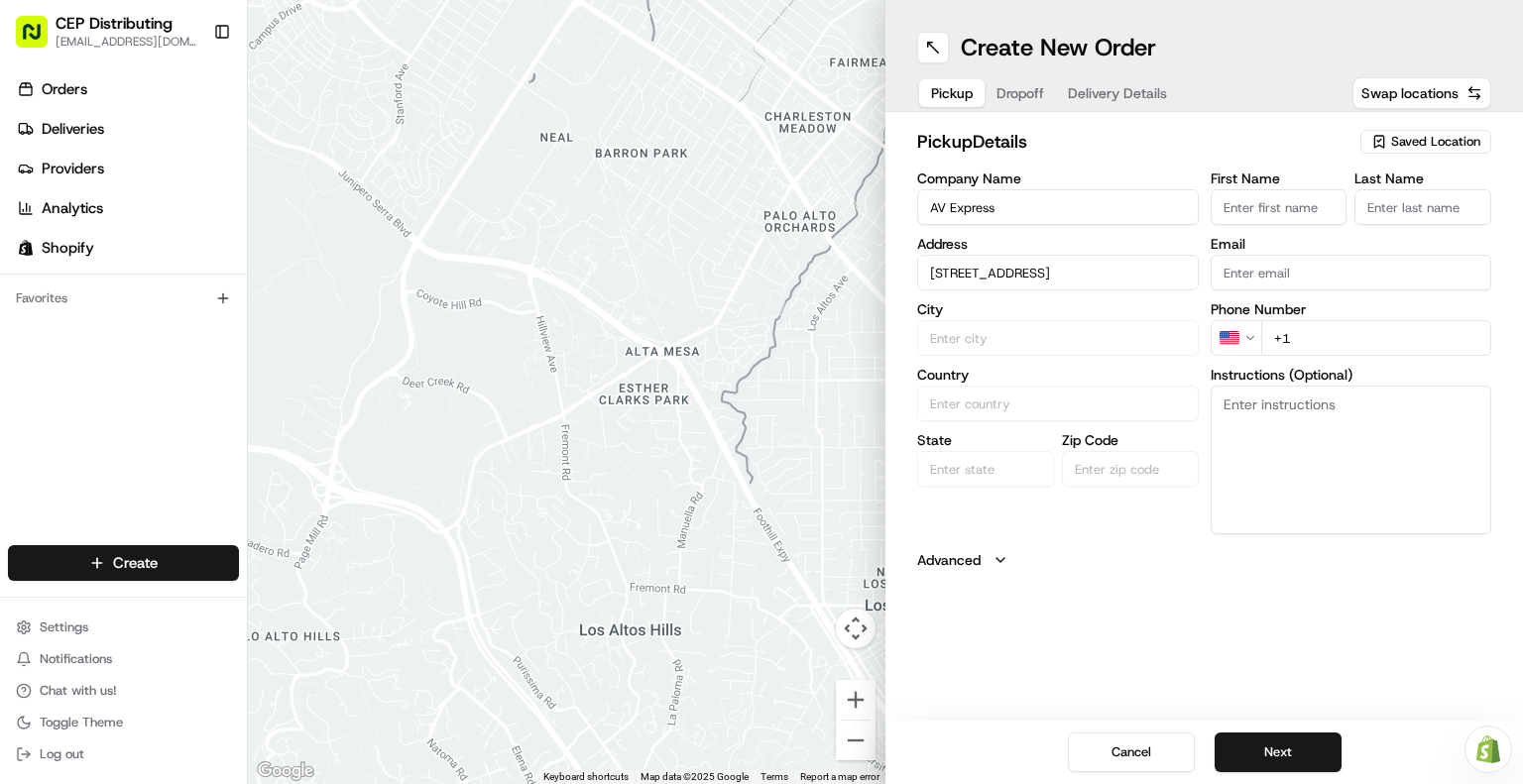 type on "Seniece" 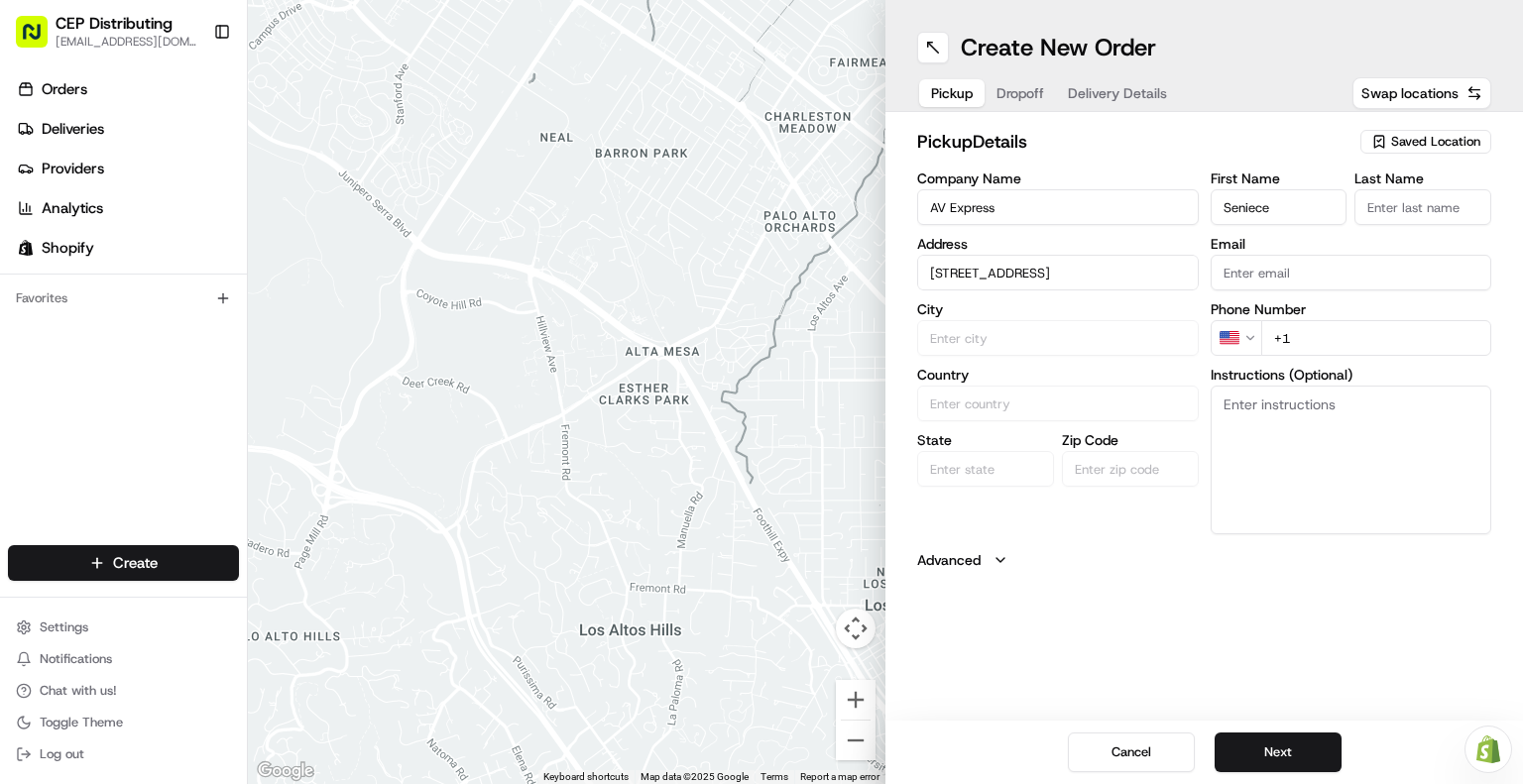 type on "Jetson" 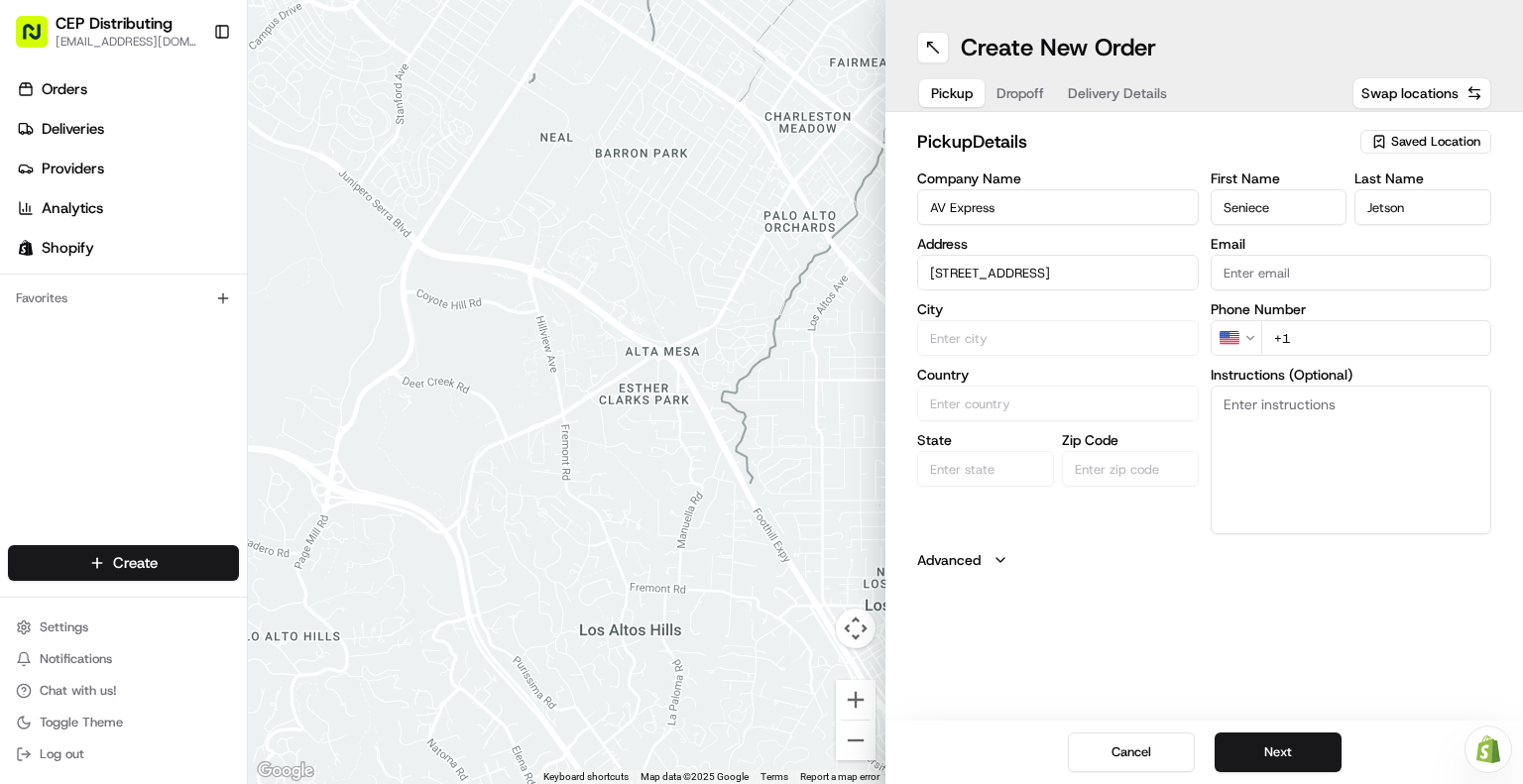 type on "[EMAIL_ADDRESS][DOMAIN_NAME]" 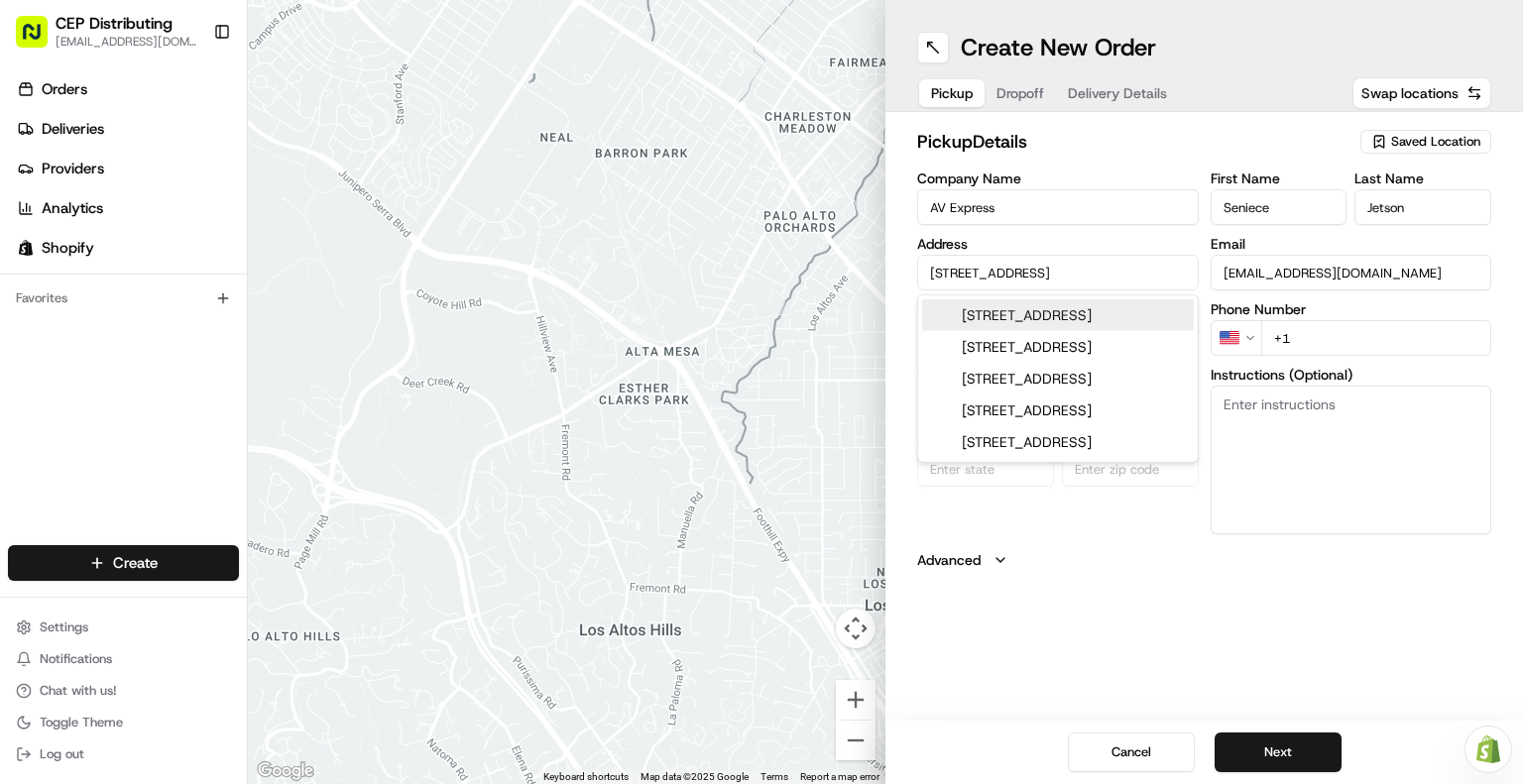 drag, startPoint x: 1277, startPoint y: 204, endPoint x: 750, endPoint y: 98, distance: 537.5546 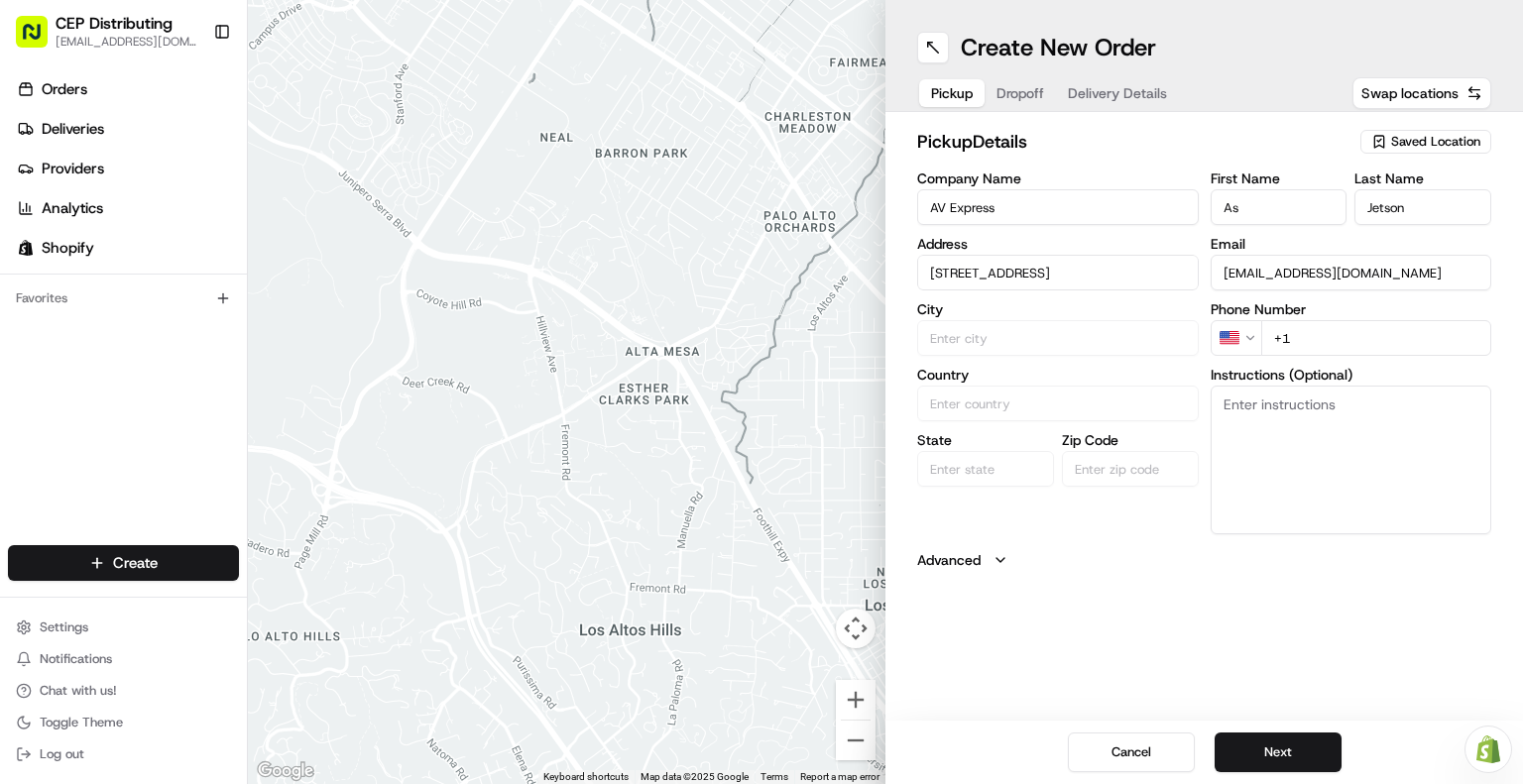 type on "A" 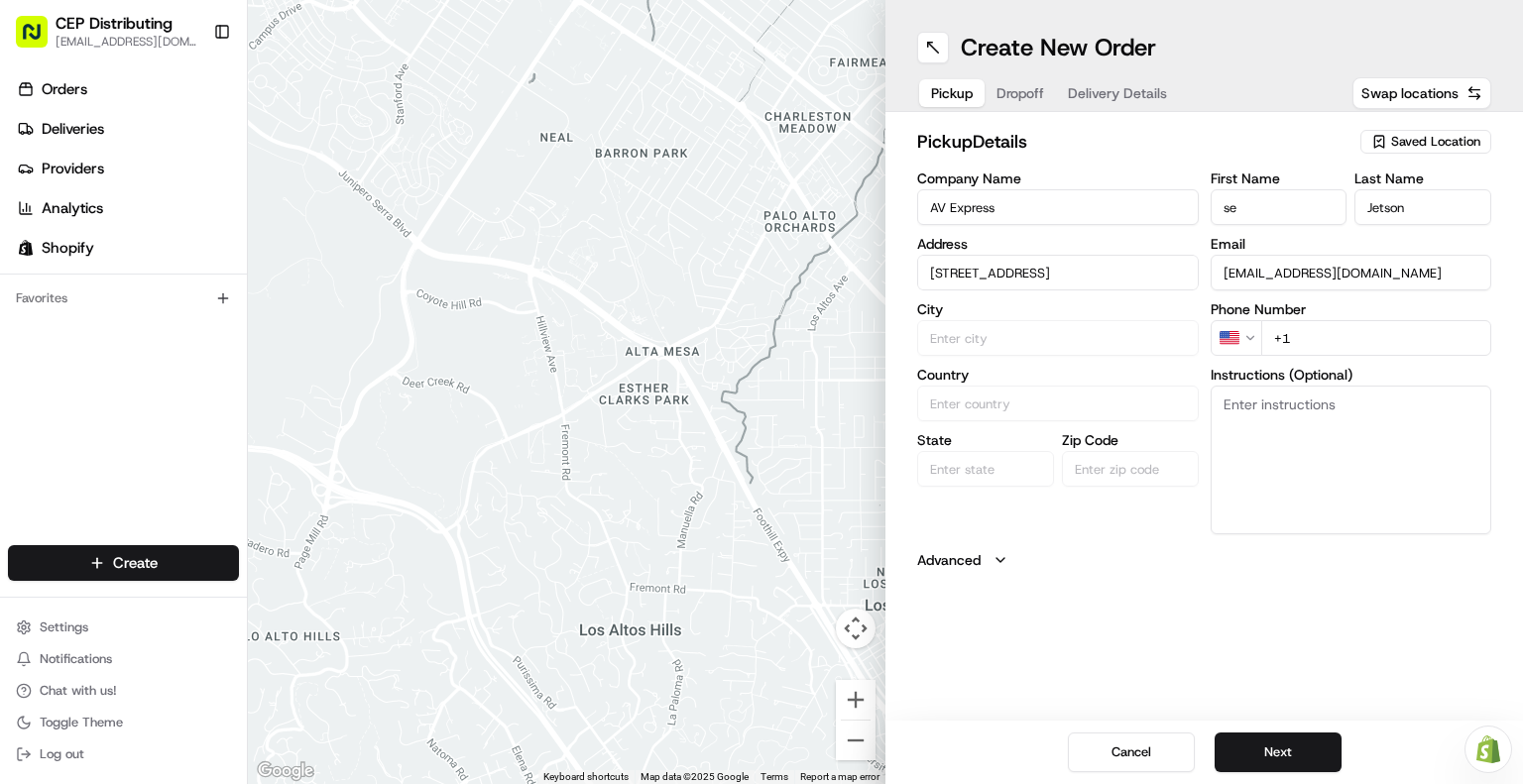 type on "Seniece" 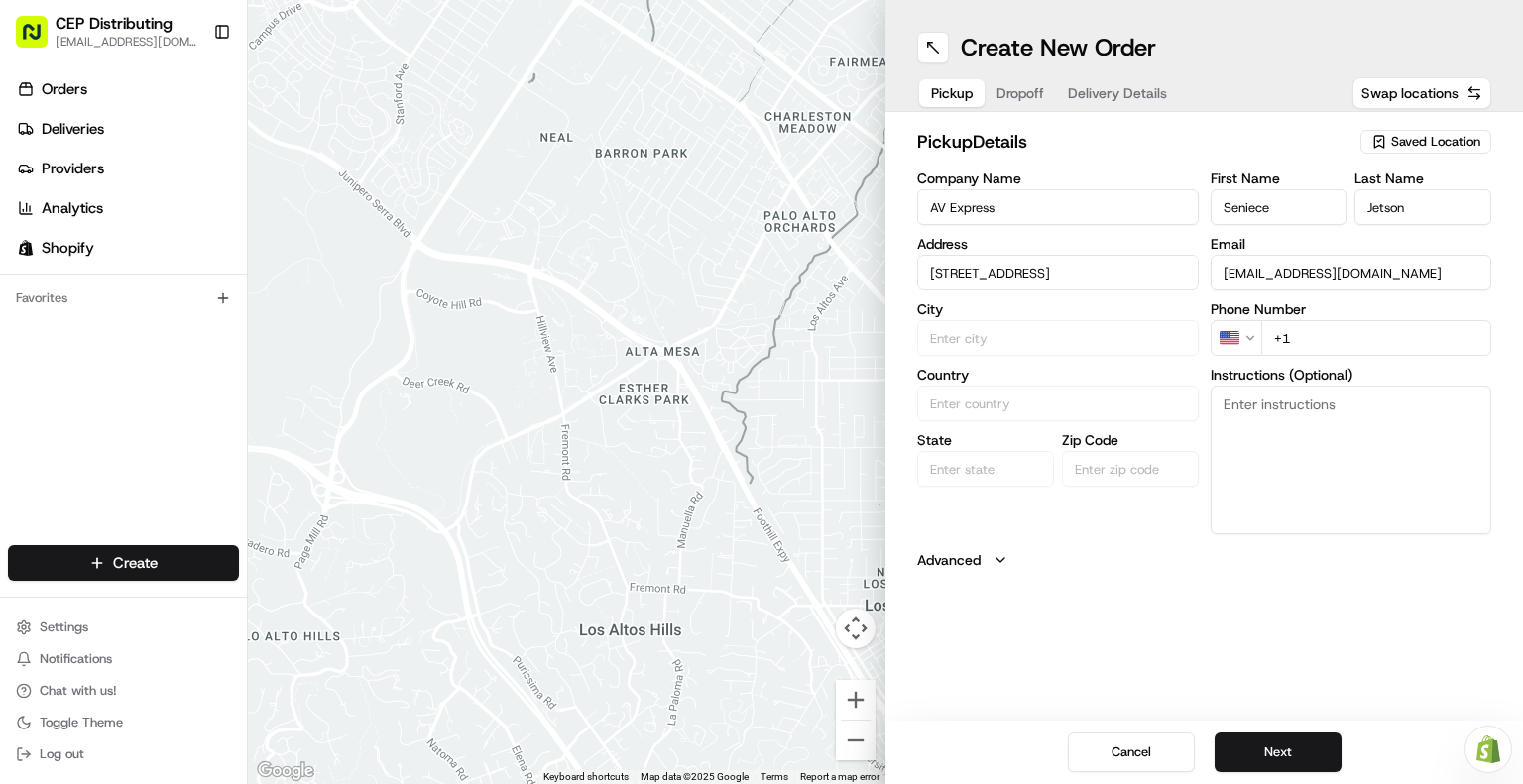 click on "[STREET_ADDRESS]" at bounding box center [1058, 273] 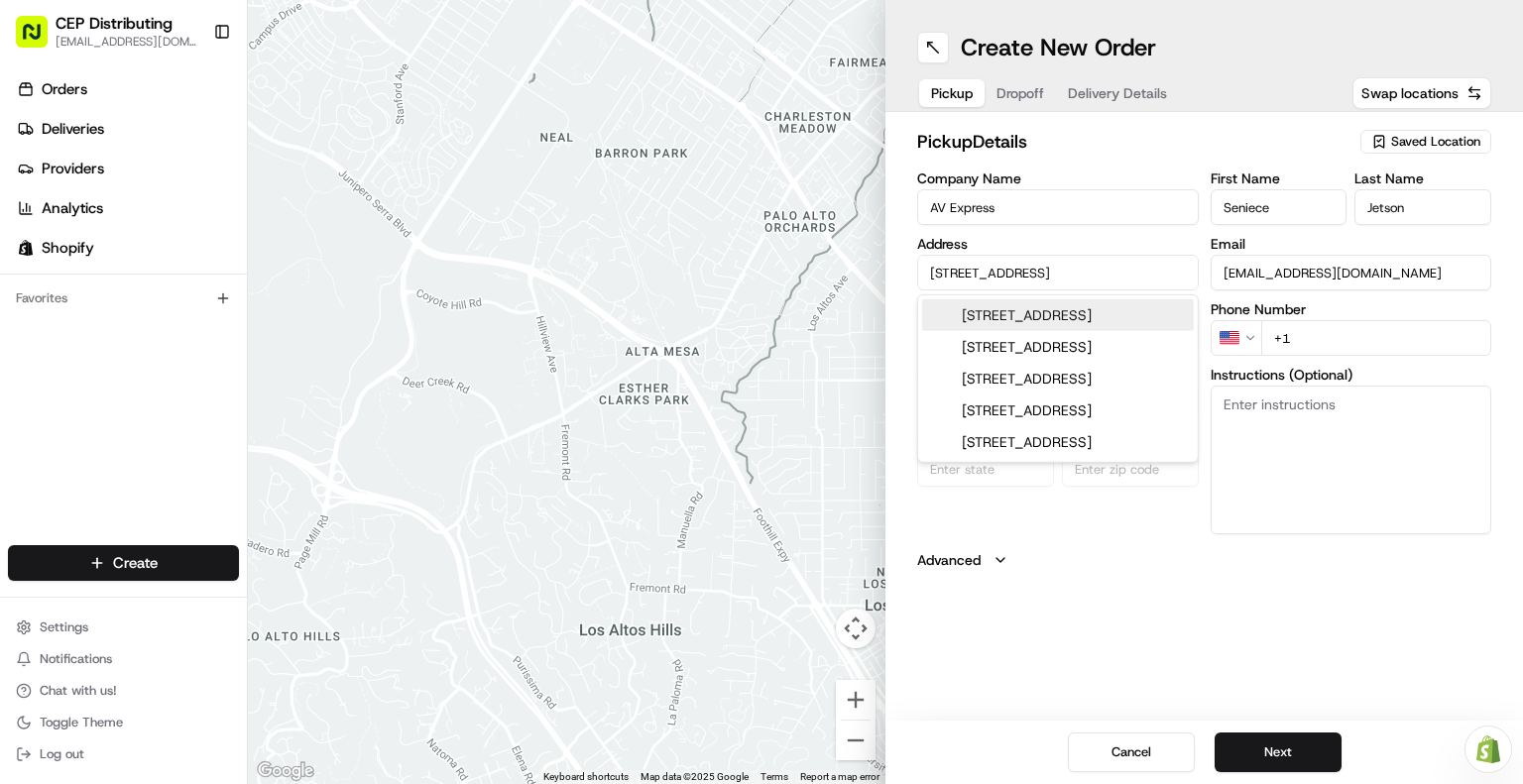 click on "[STREET_ADDRESS]" at bounding box center (1058, 315) 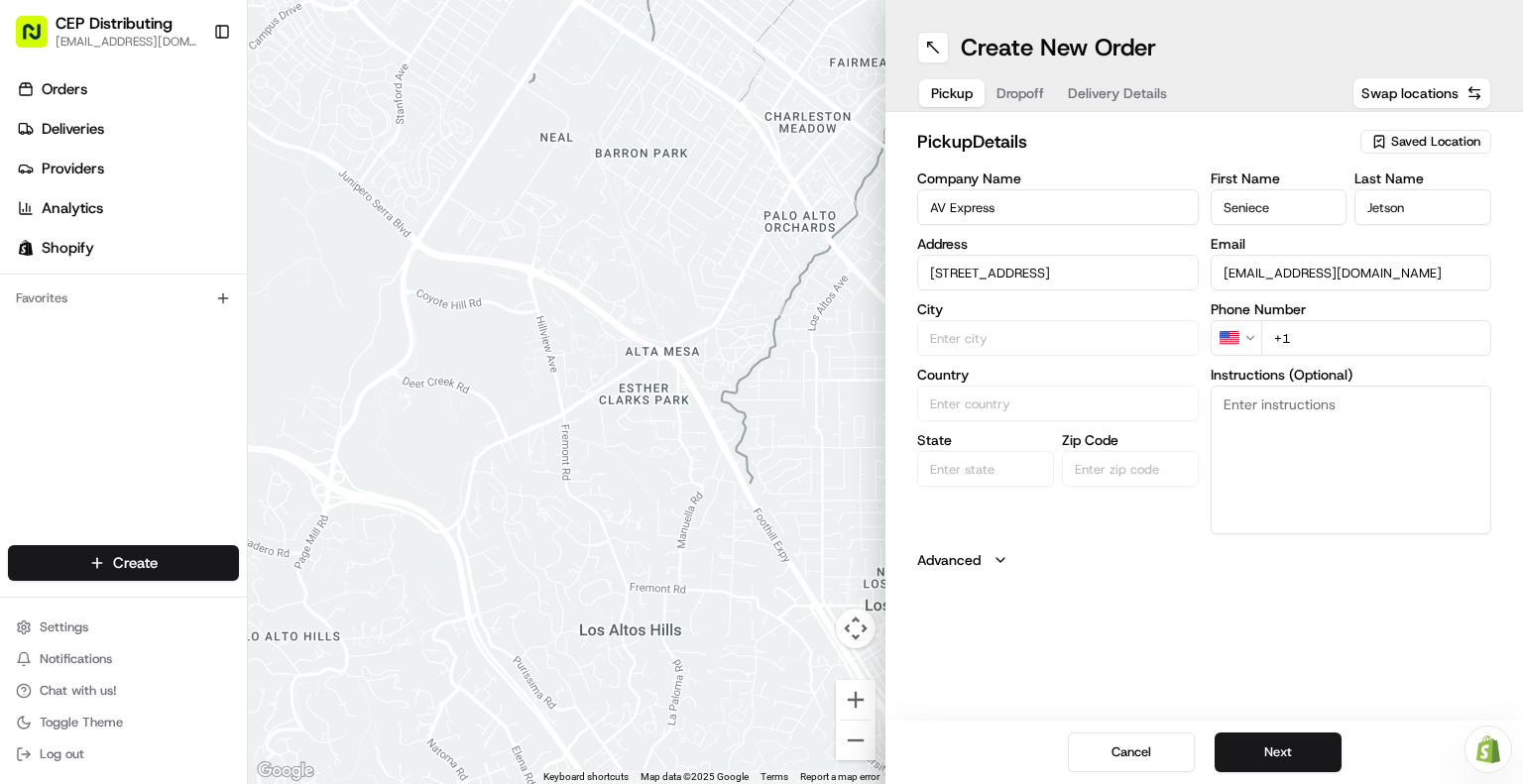 type on "[STREET_ADDRESS]" 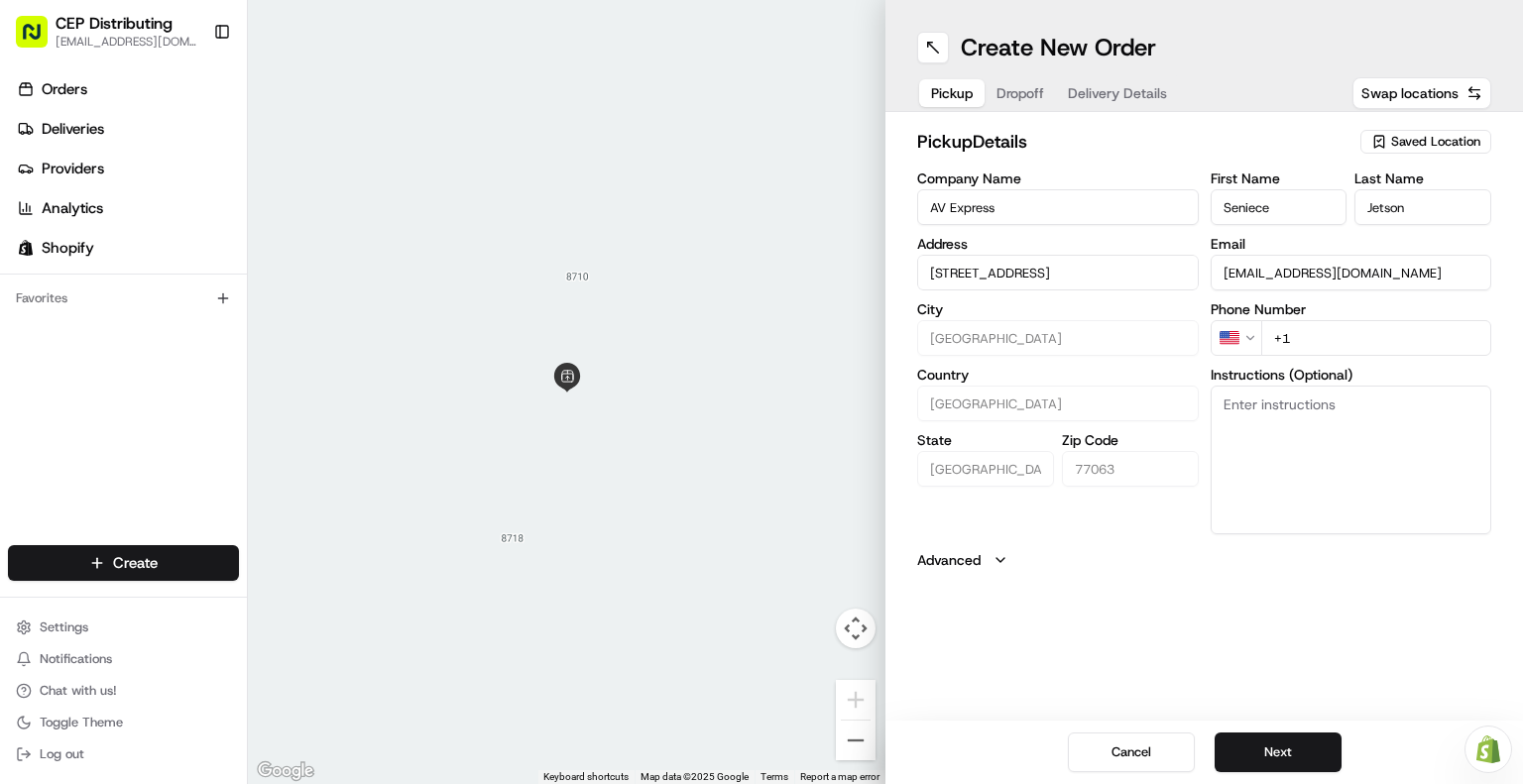 click on "+1" at bounding box center [1376, 338] 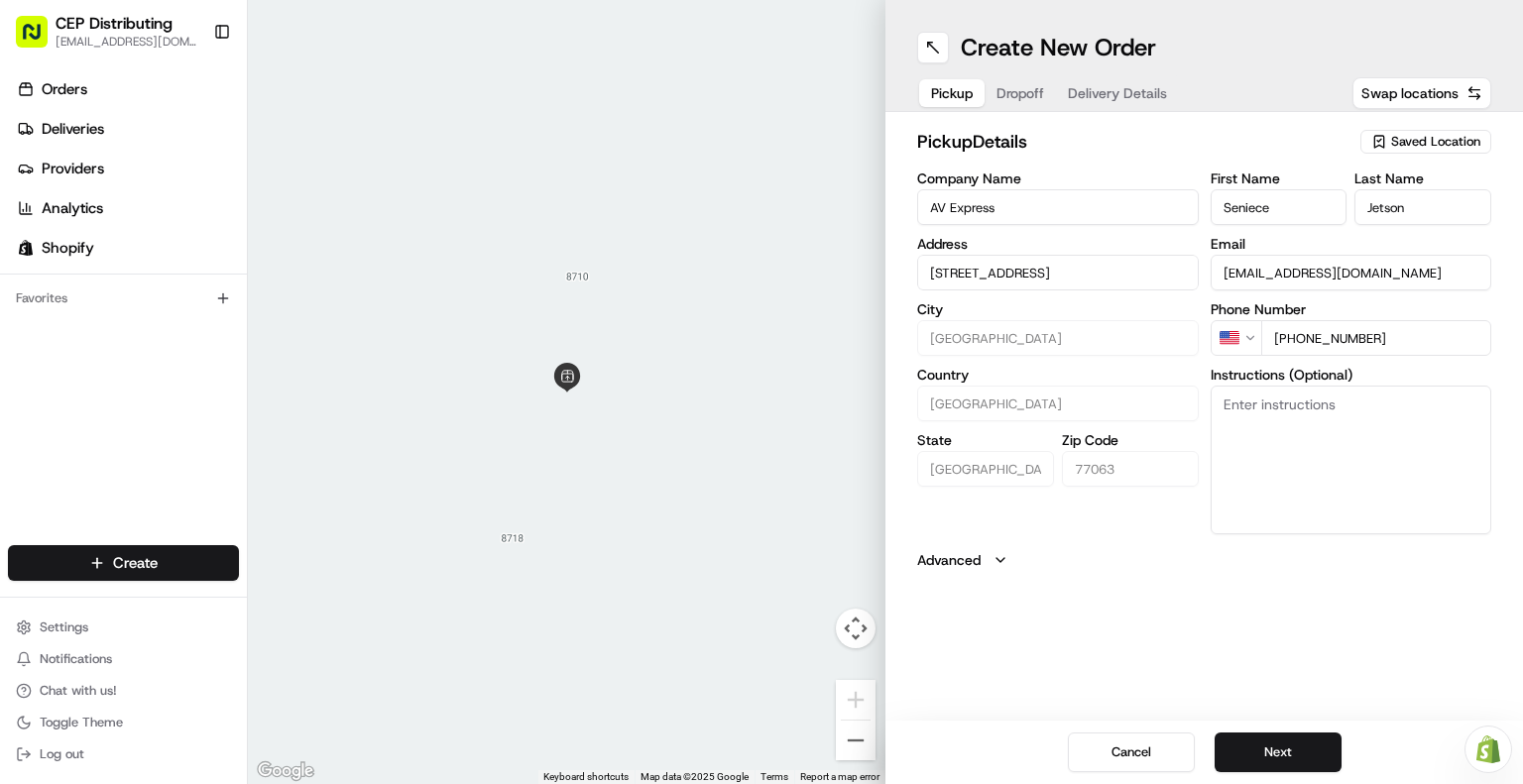 type on "[PHONE_NUMBER]" 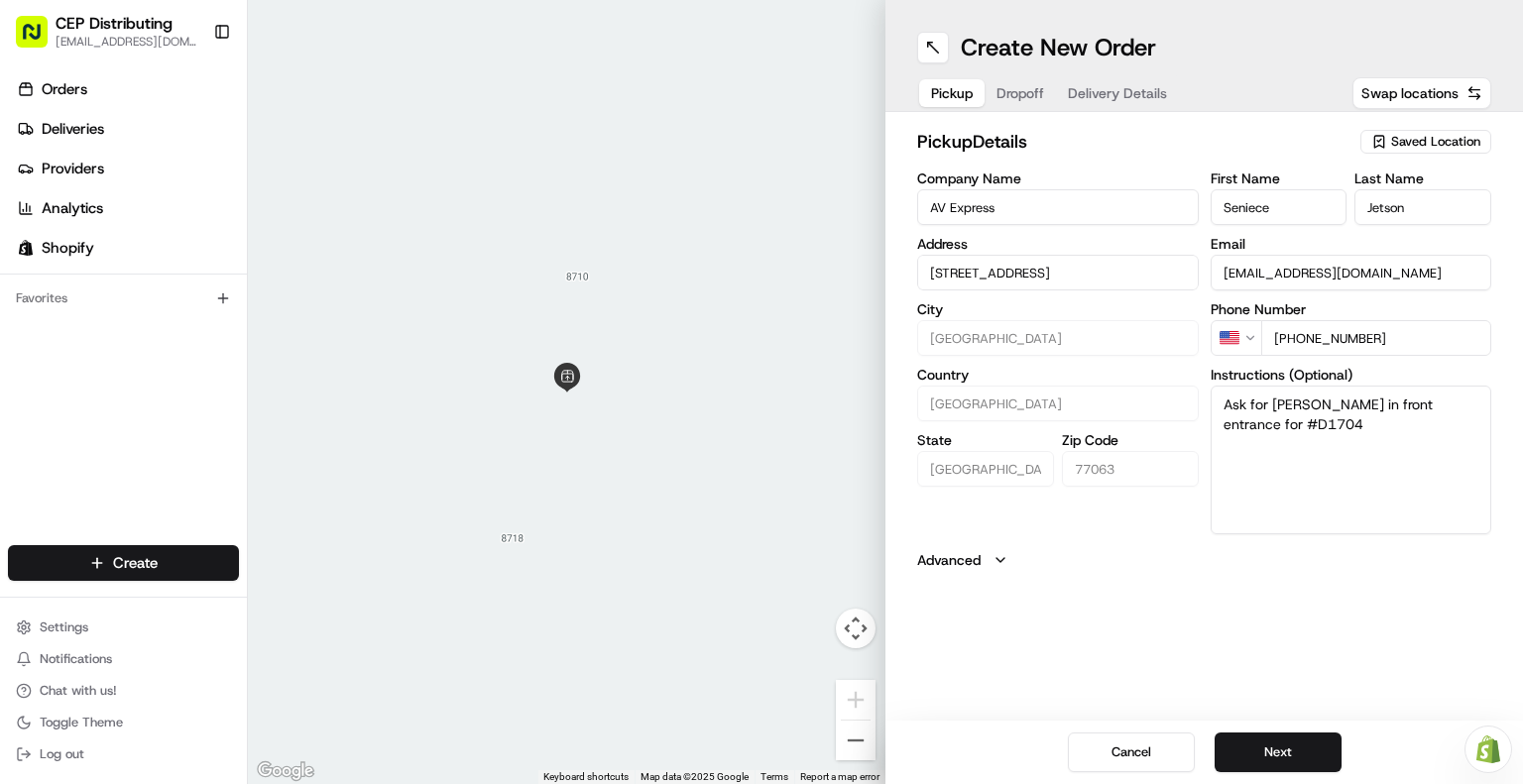 click on "Ask for [PERSON_NAME] in front entrance for #D1704" at bounding box center (1351, 460) 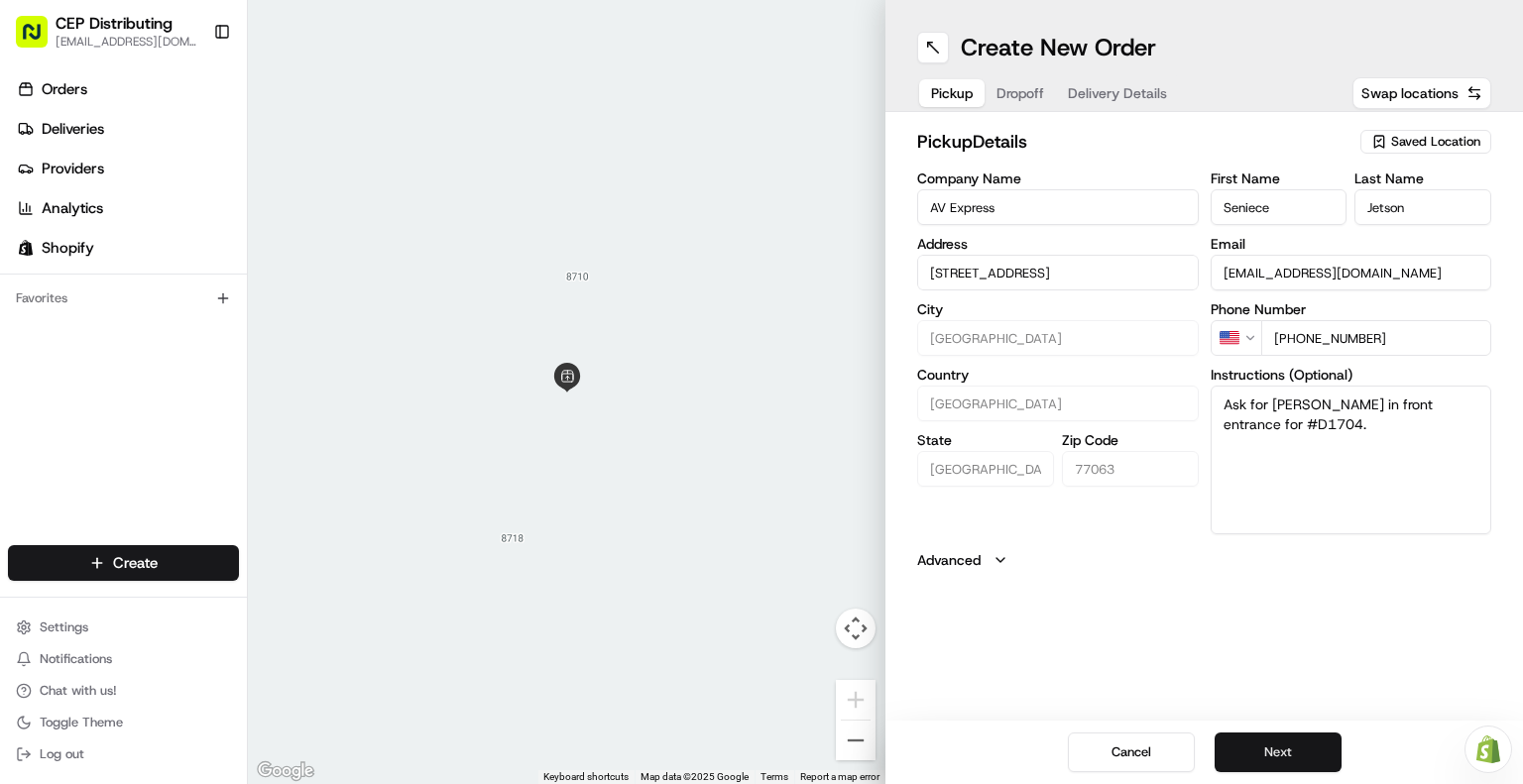 type on "Ask for [PERSON_NAME] in front entrance for #D1704." 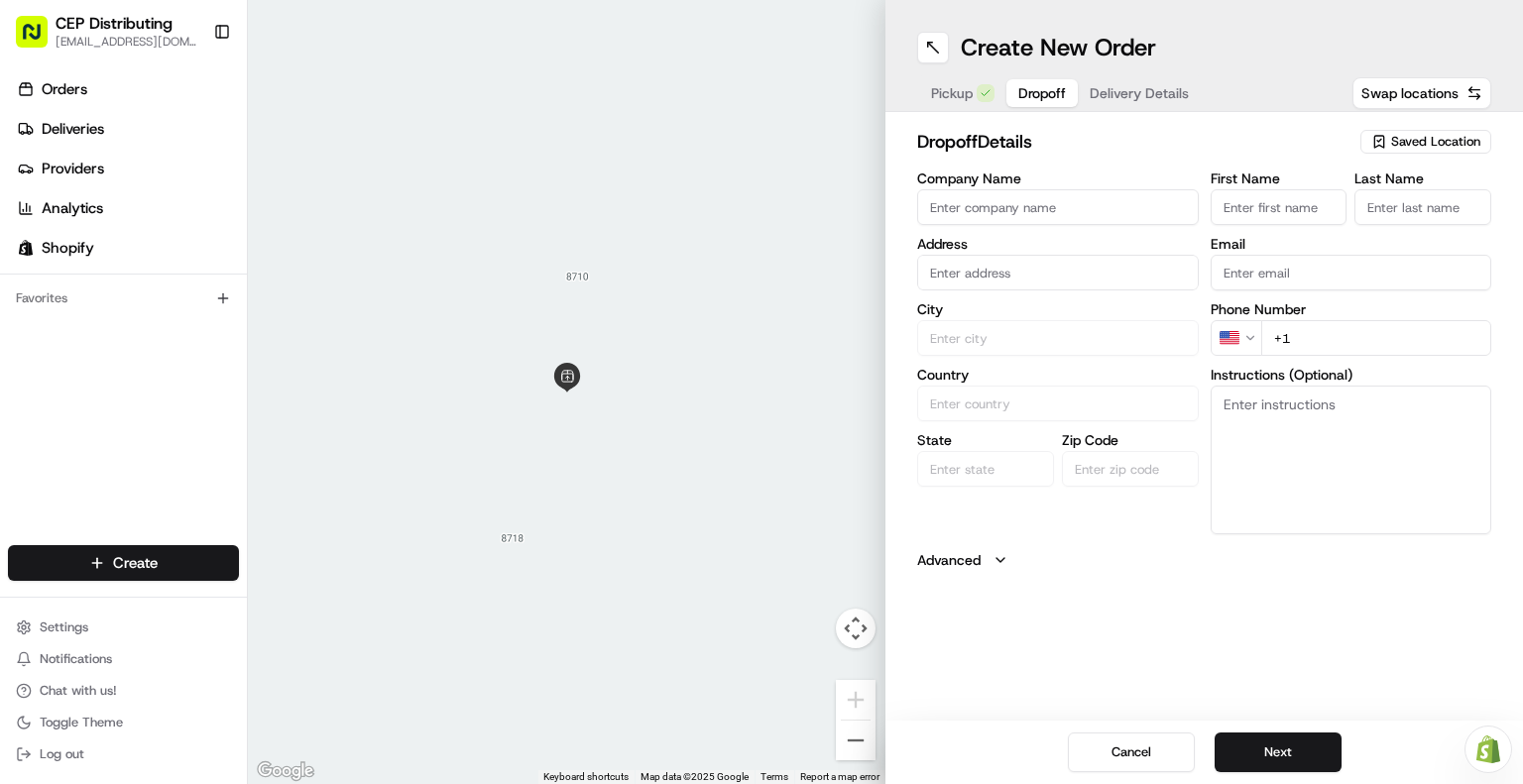 click on "Company Name" at bounding box center (1058, 207) 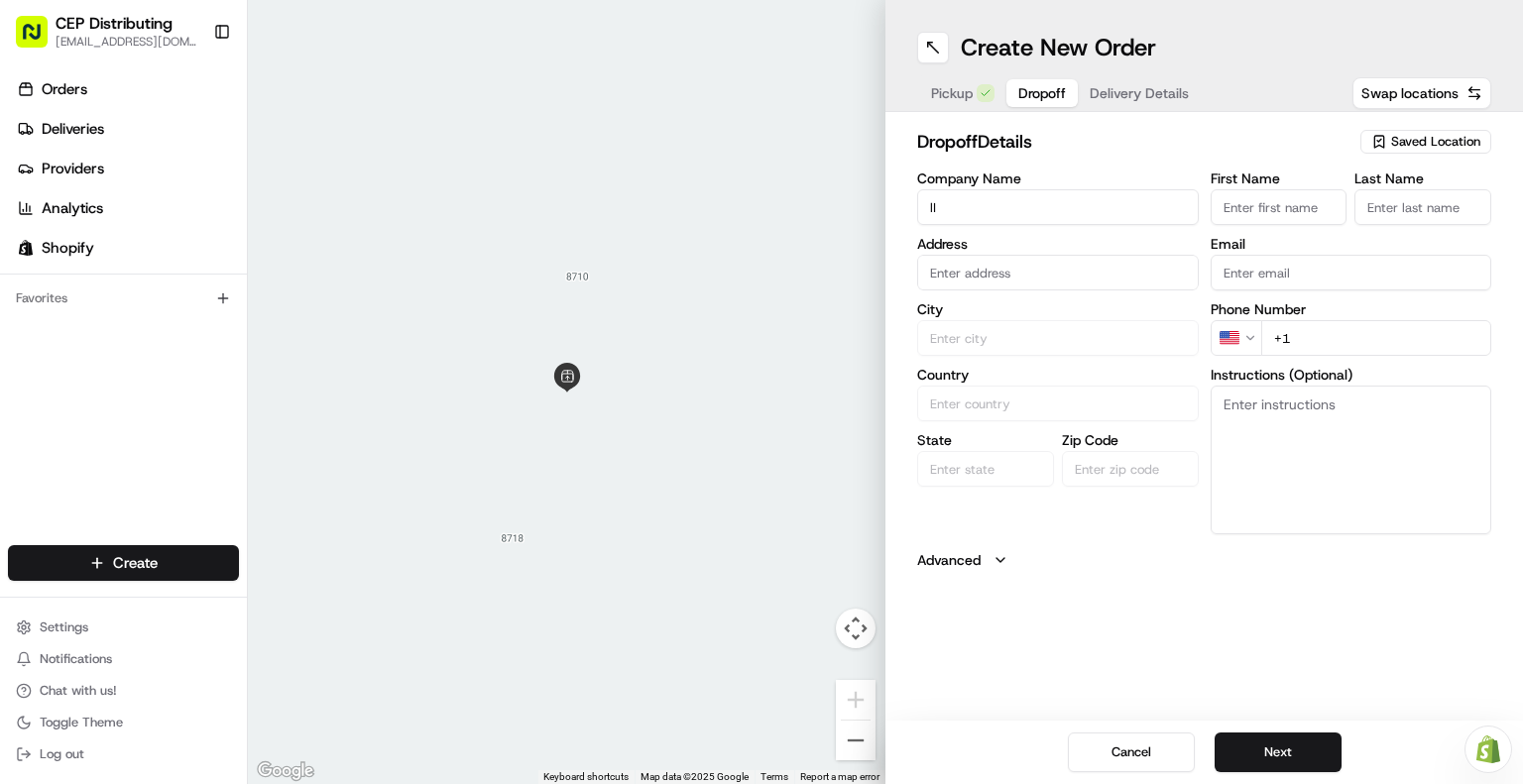 type on "l" 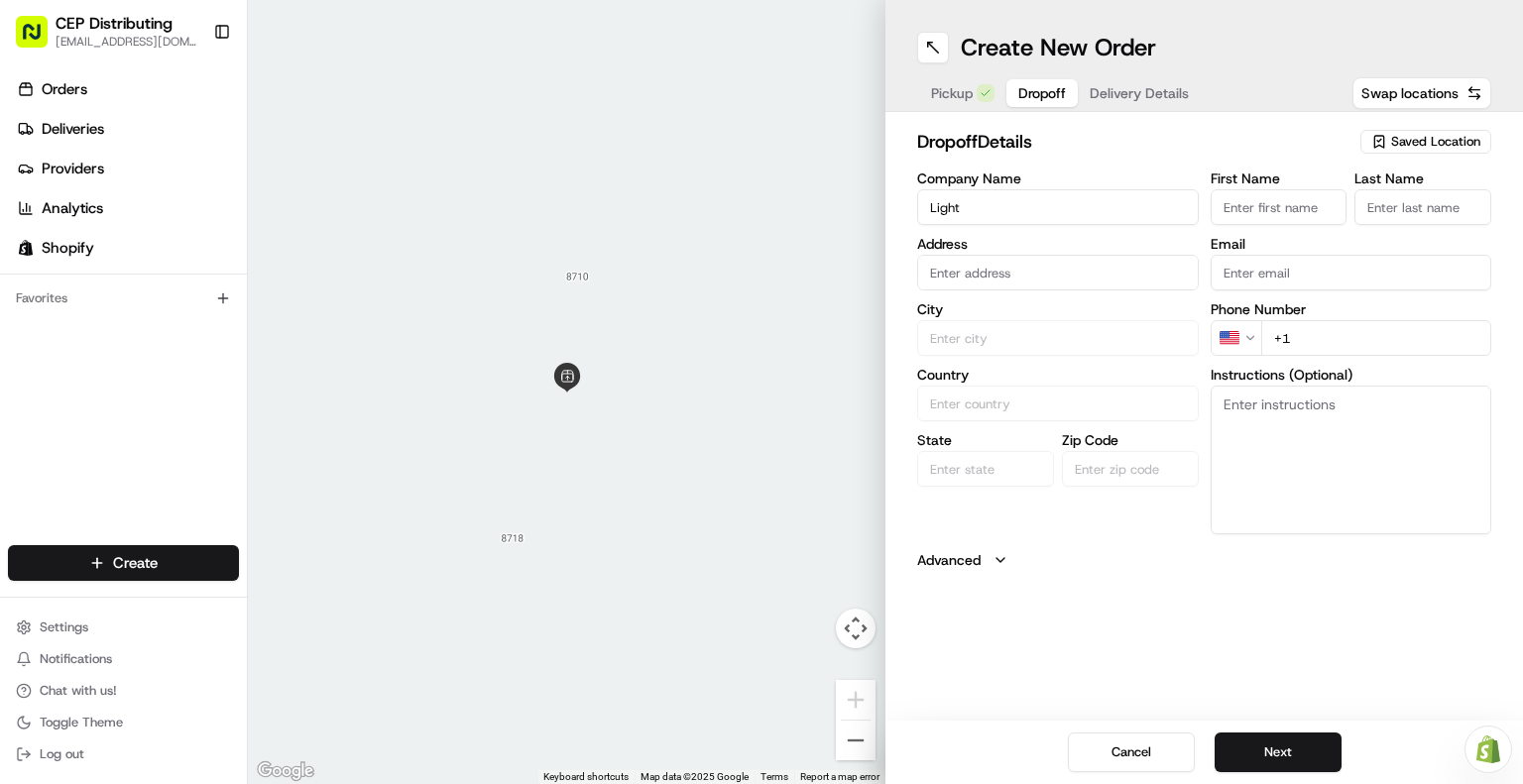 type on "Light Speed" 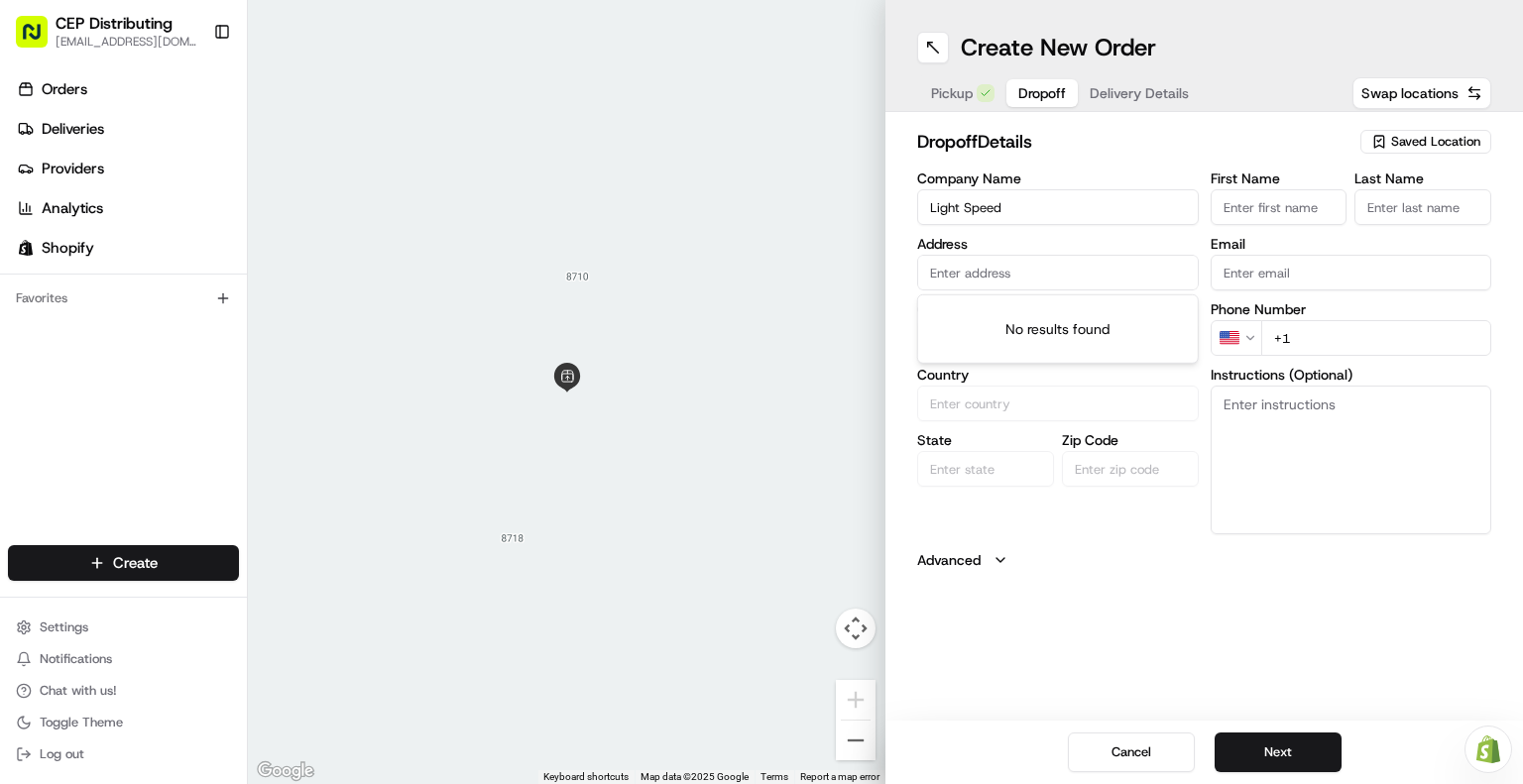 click at bounding box center (1058, 273) 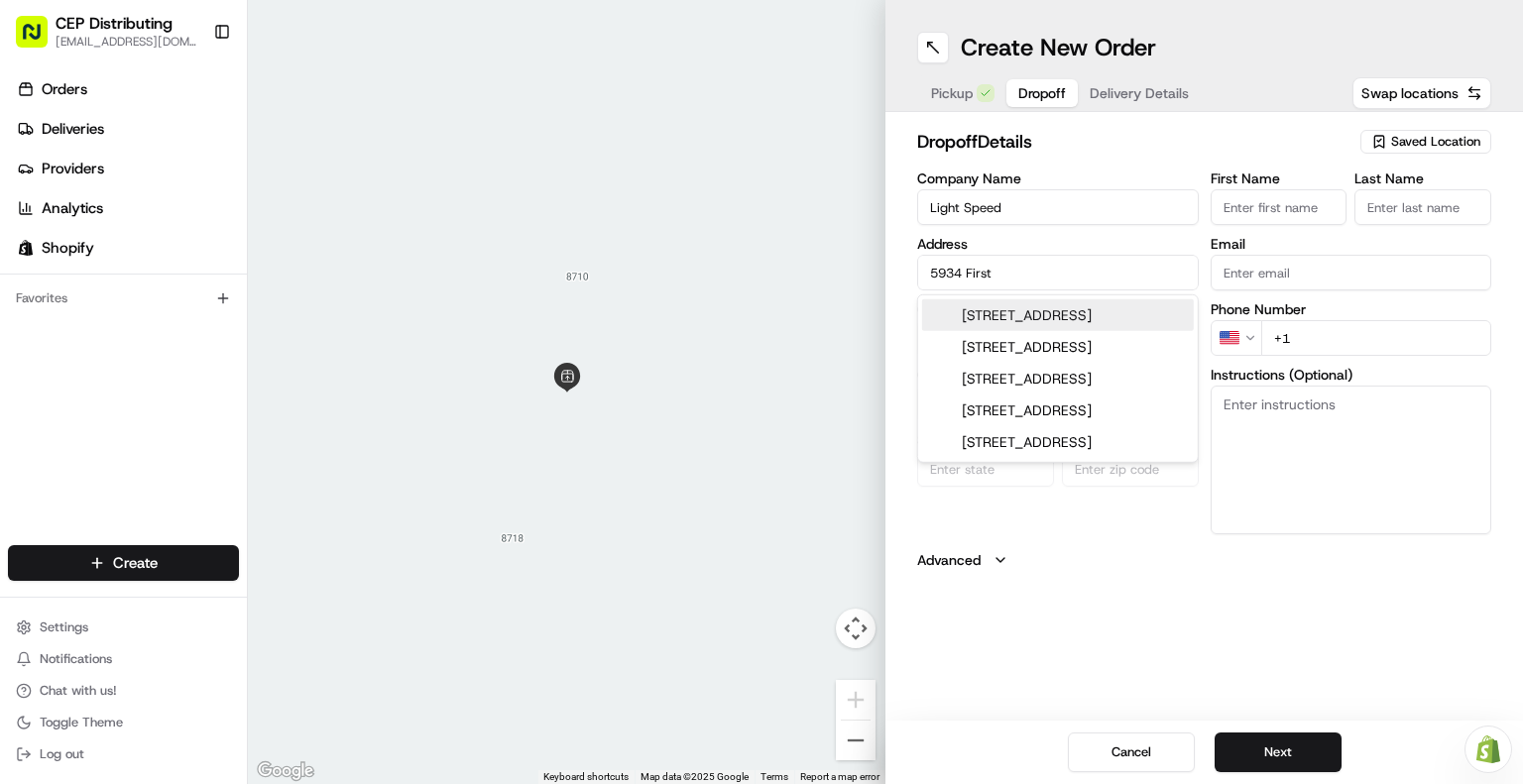 click on "[STREET_ADDRESS]" at bounding box center (1058, 315) 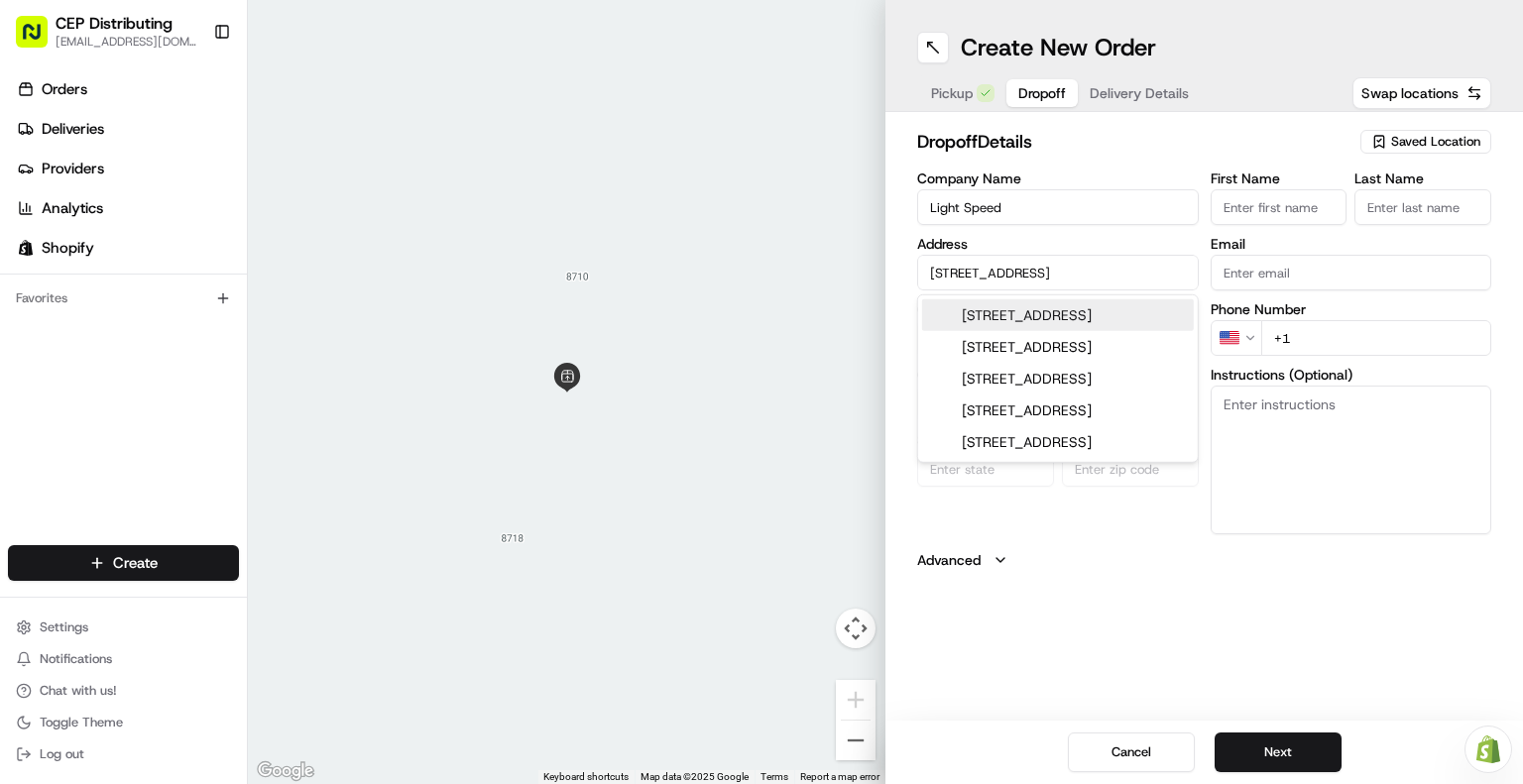 type on "[STREET_ADDRESS]" 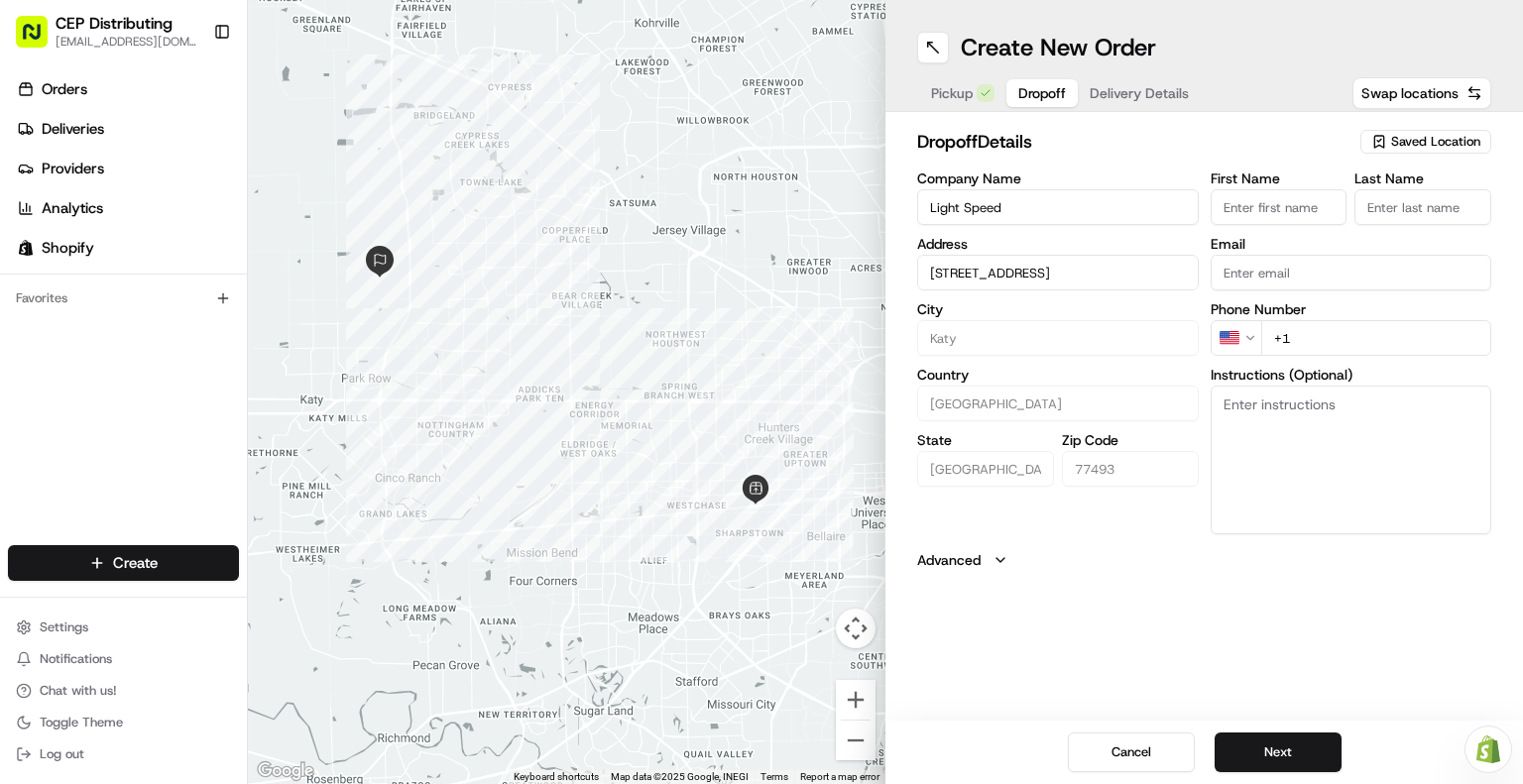 type on "[STREET_ADDRESS]" 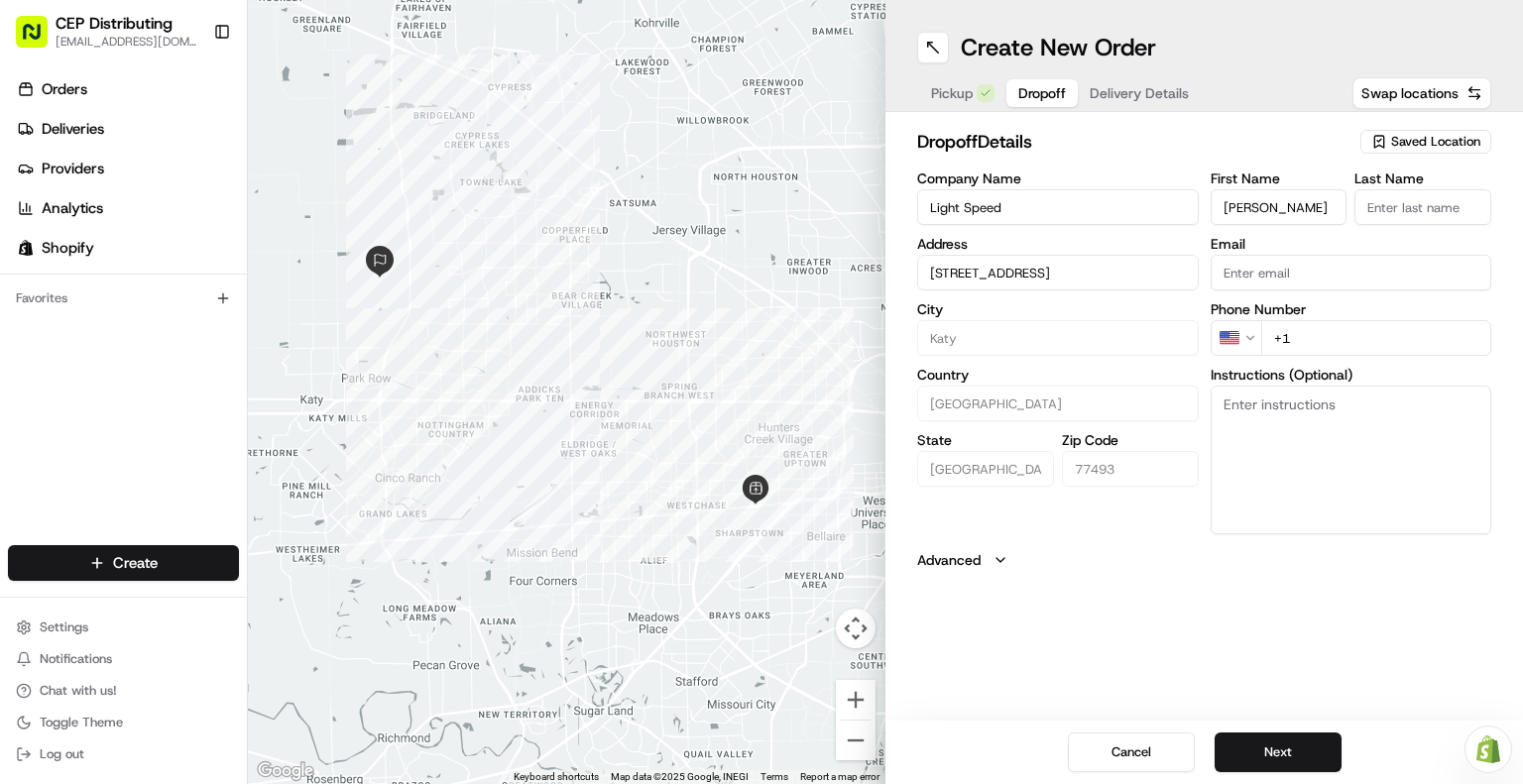 type on "[PERSON_NAME]" 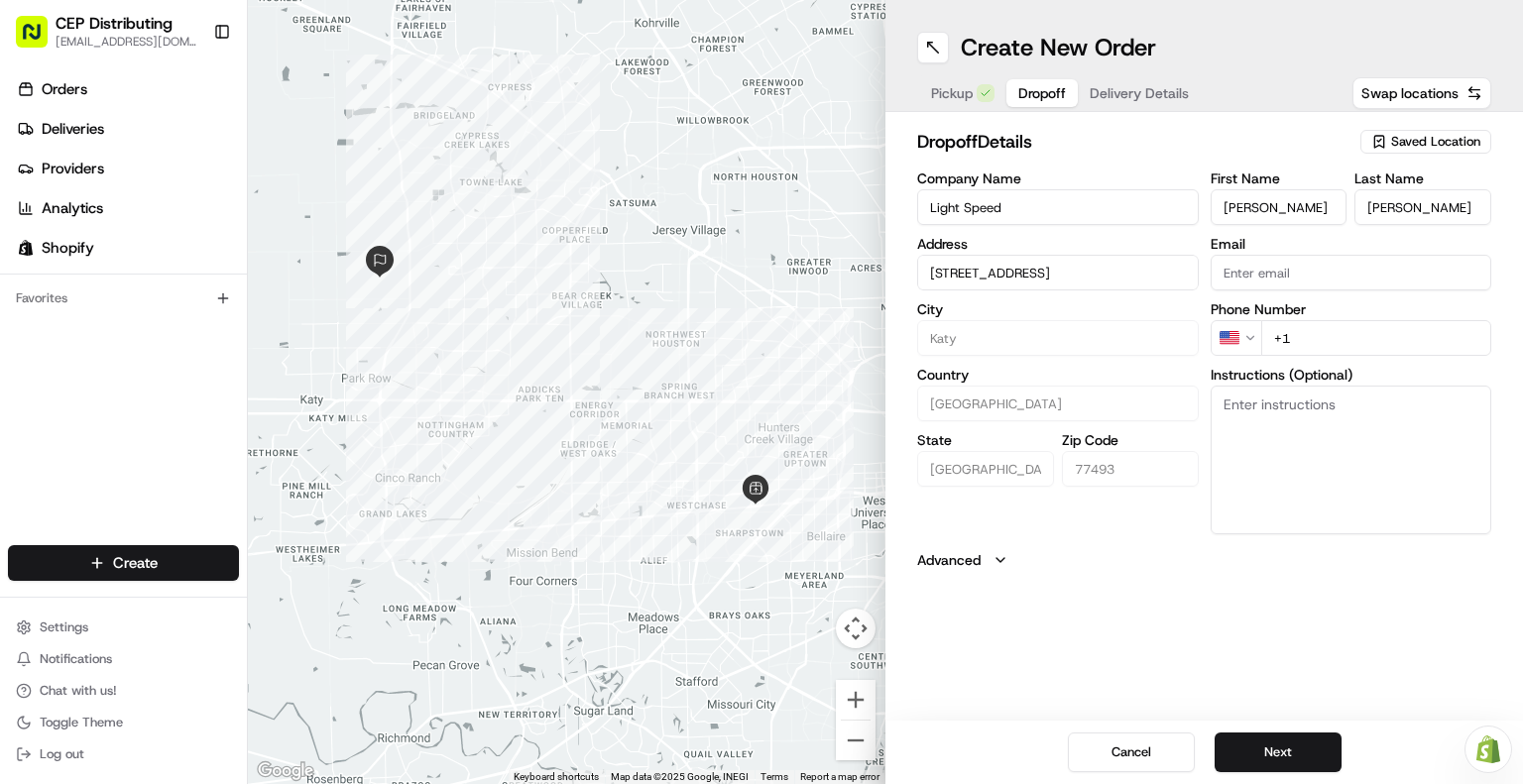 type on "[PERSON_NAME]" 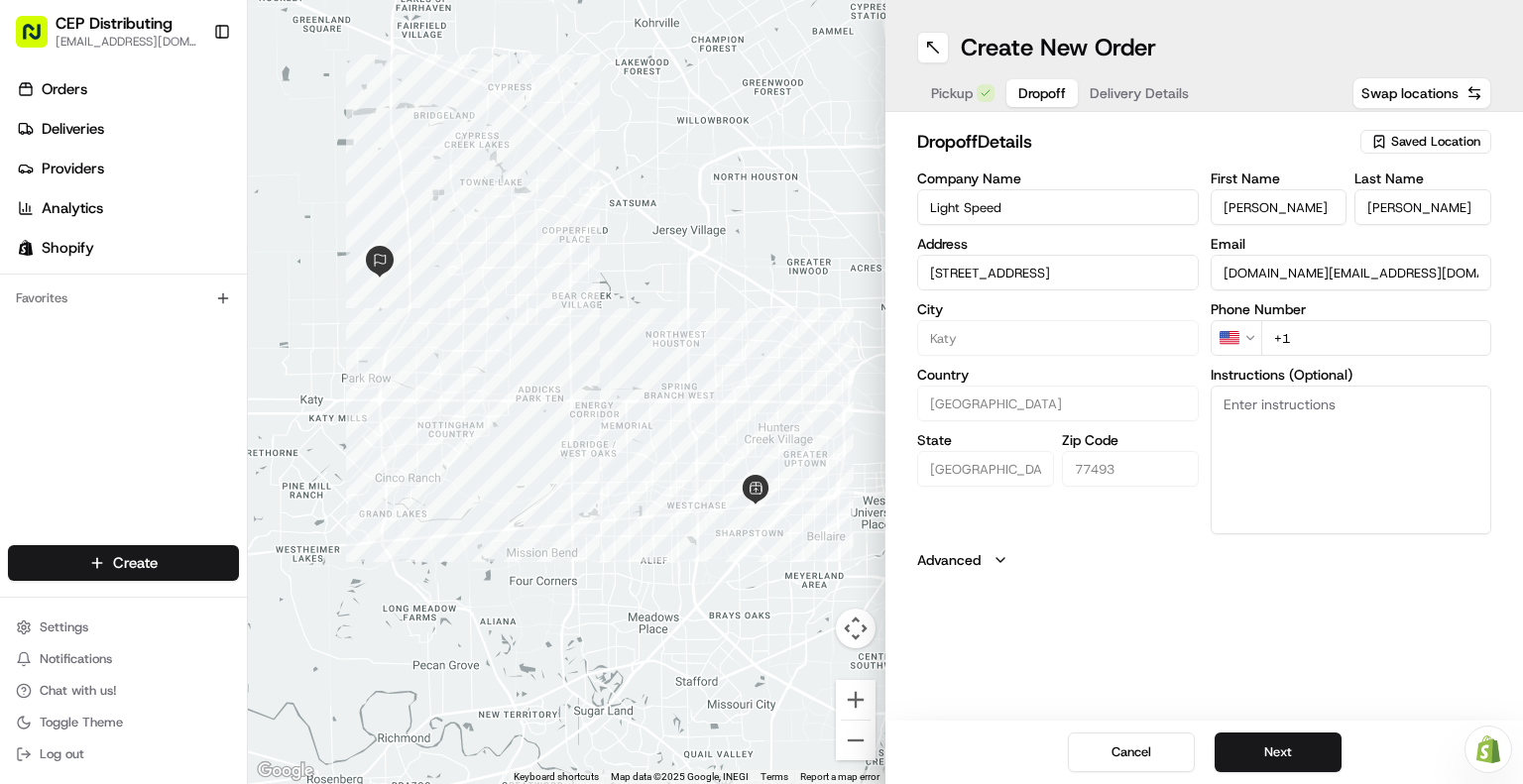 type on "[DOMAIN_NAME][EMAIL_ADDRESS][DOMAIN_NAME]" 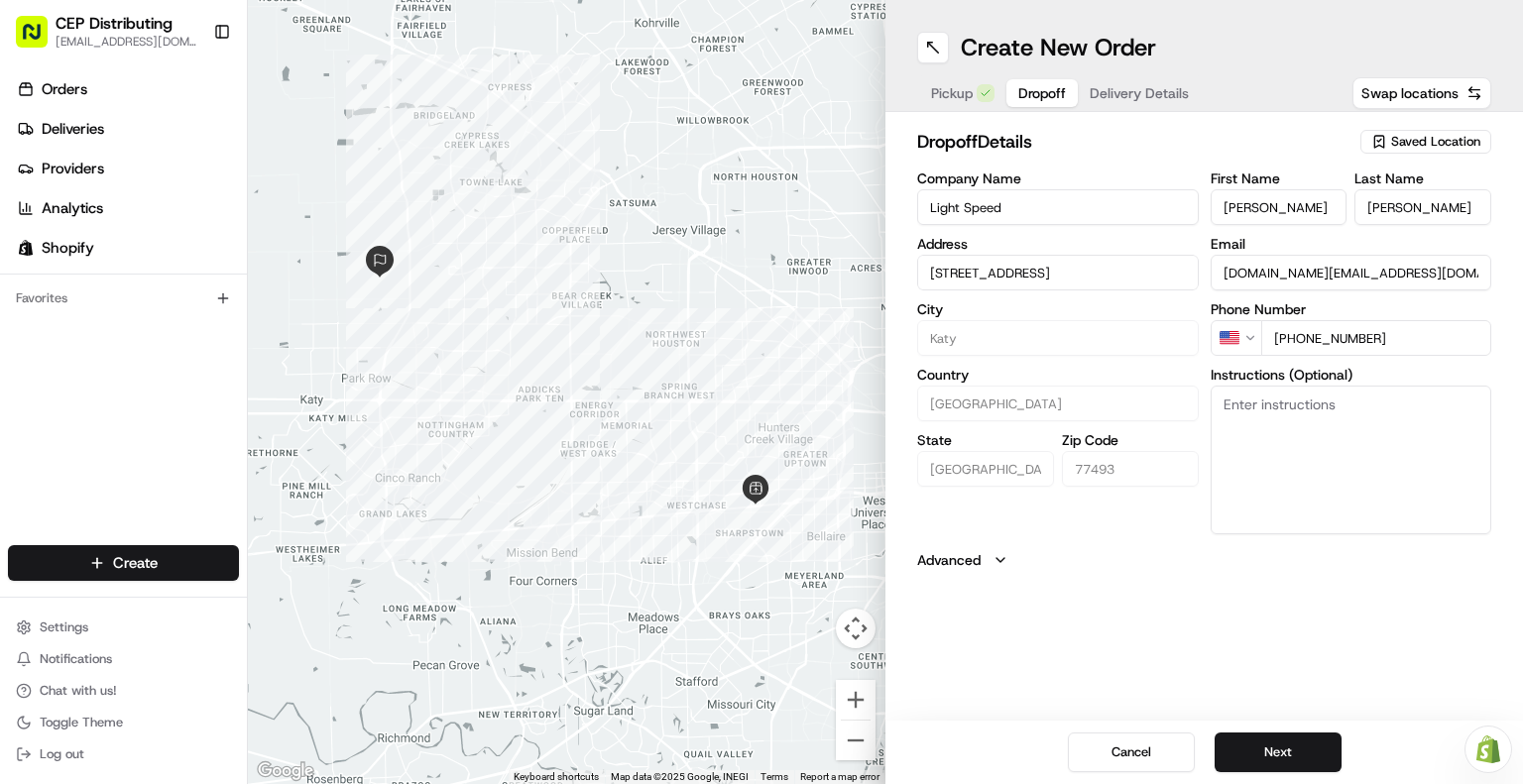 type on "[PHONE_NUMBER]" 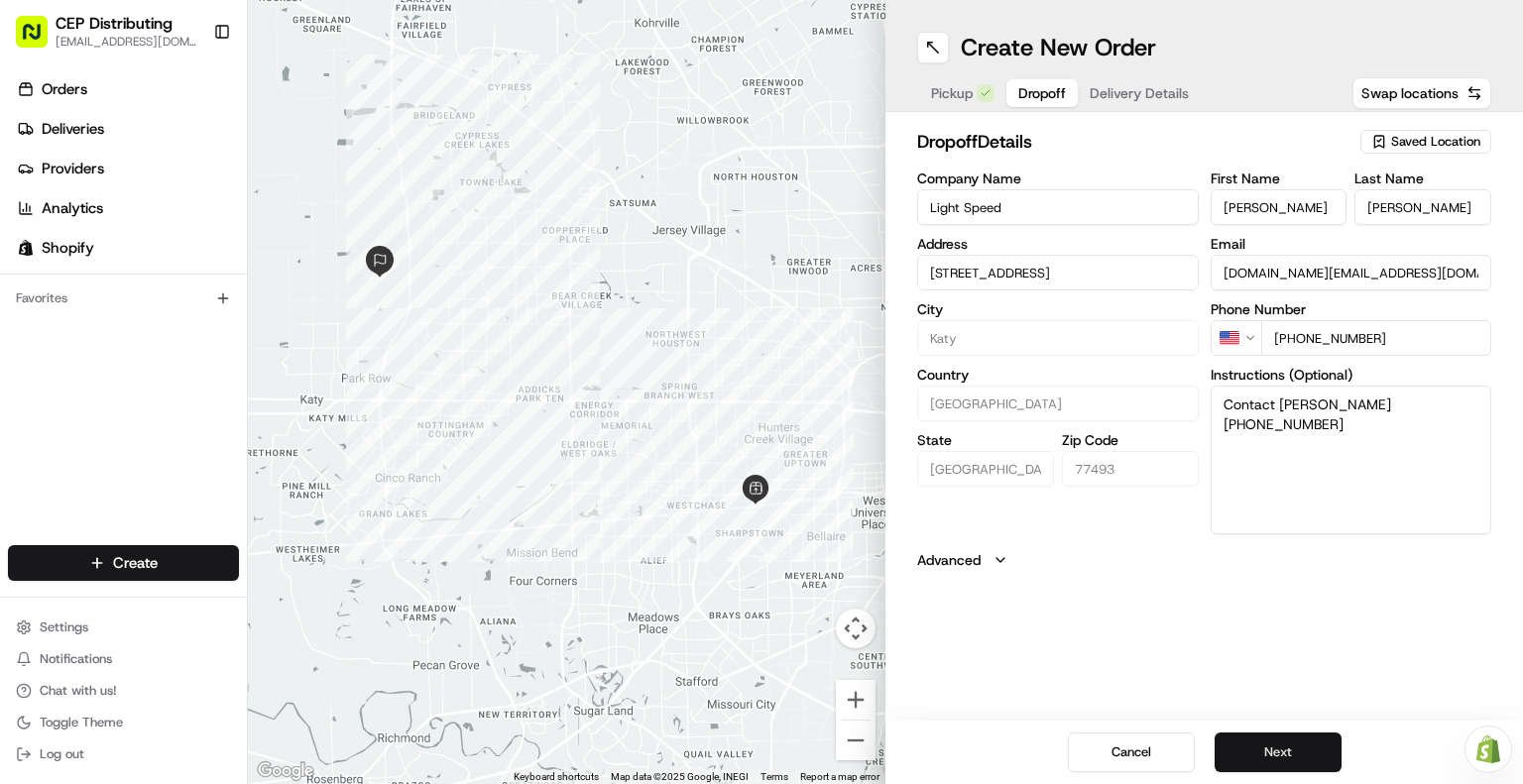 type on "Contact [PERSON_NAME] [PHONE_NUMBER]" 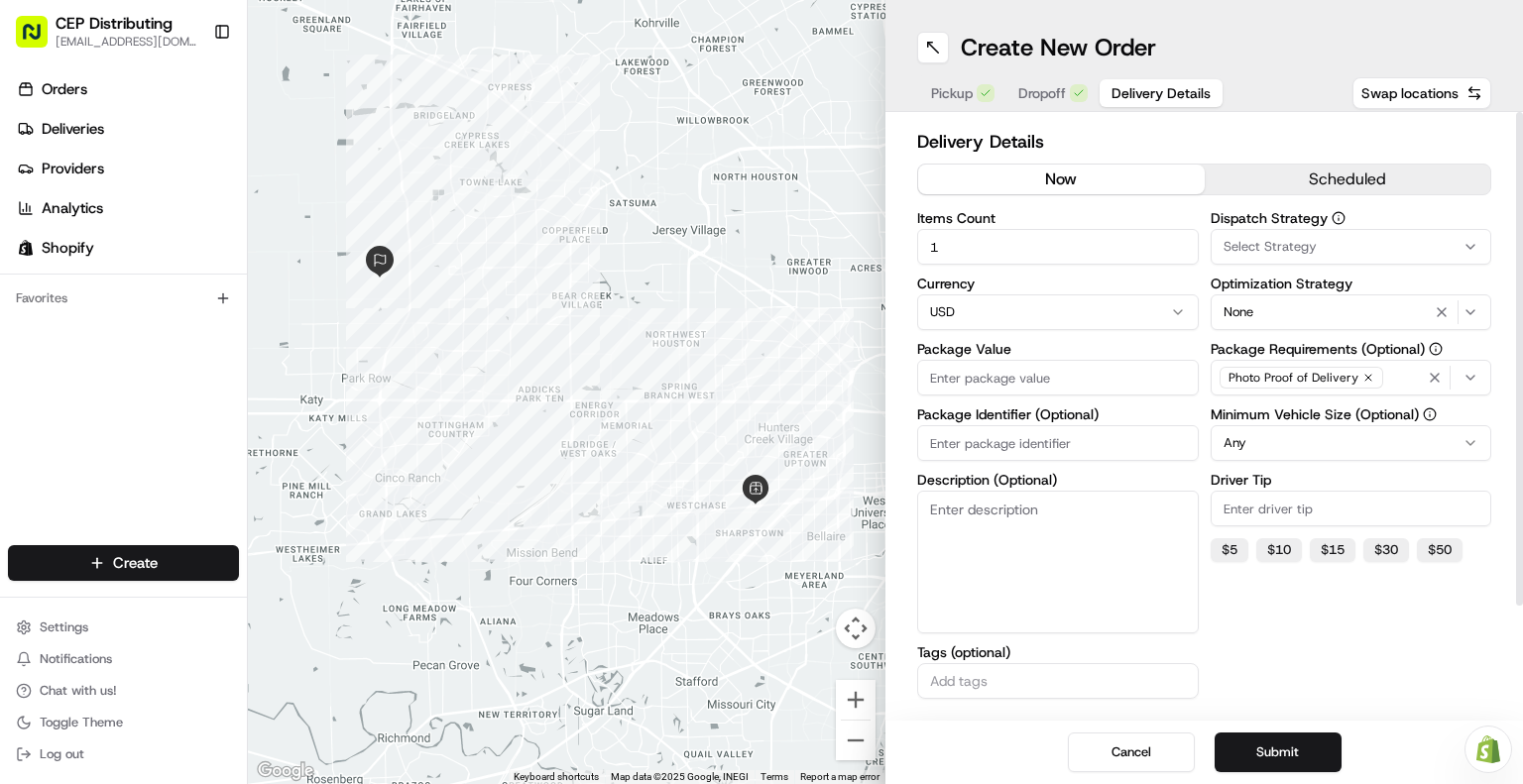 click on "Package Value" at bounding box center [1058, 378] 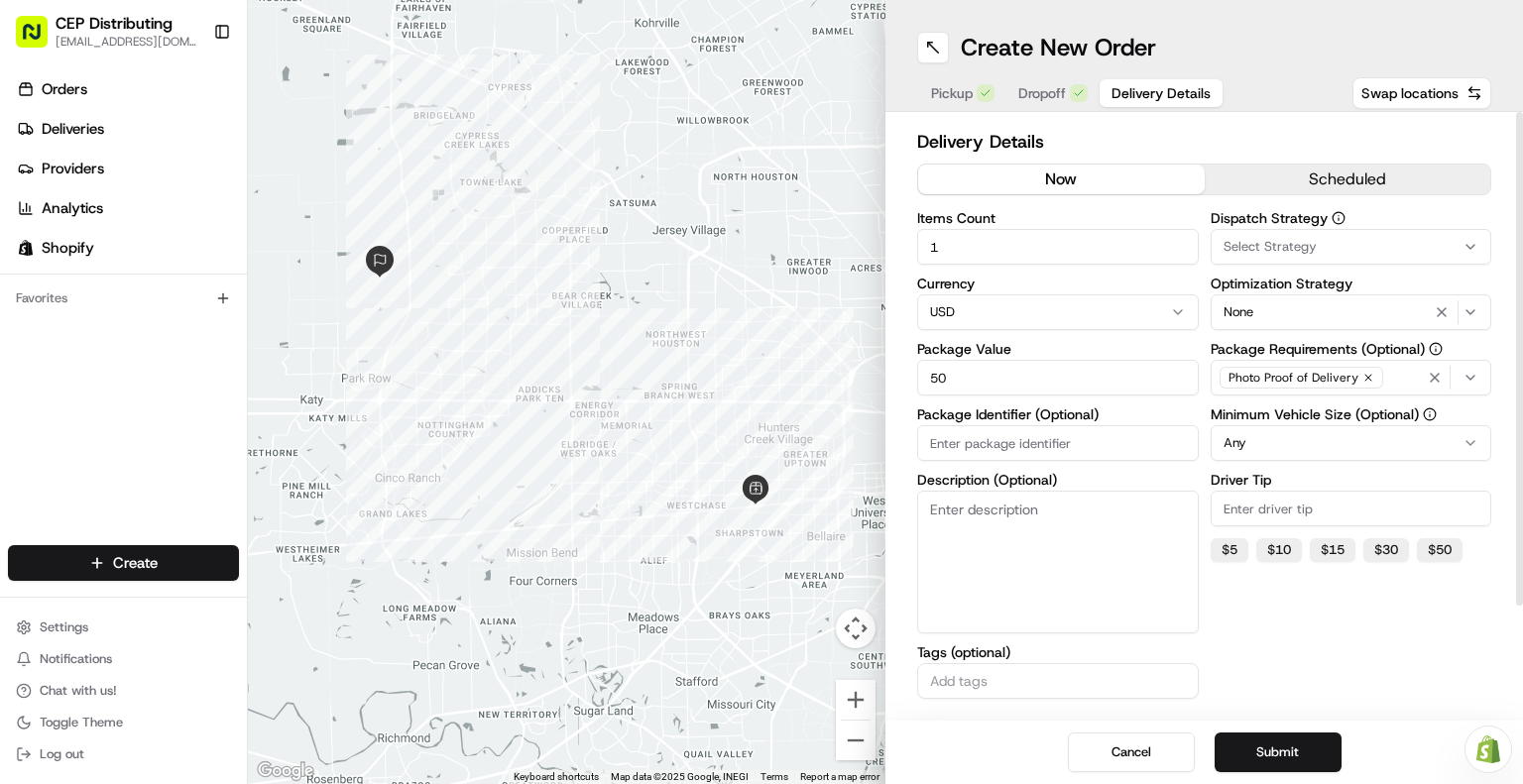 type on "5" 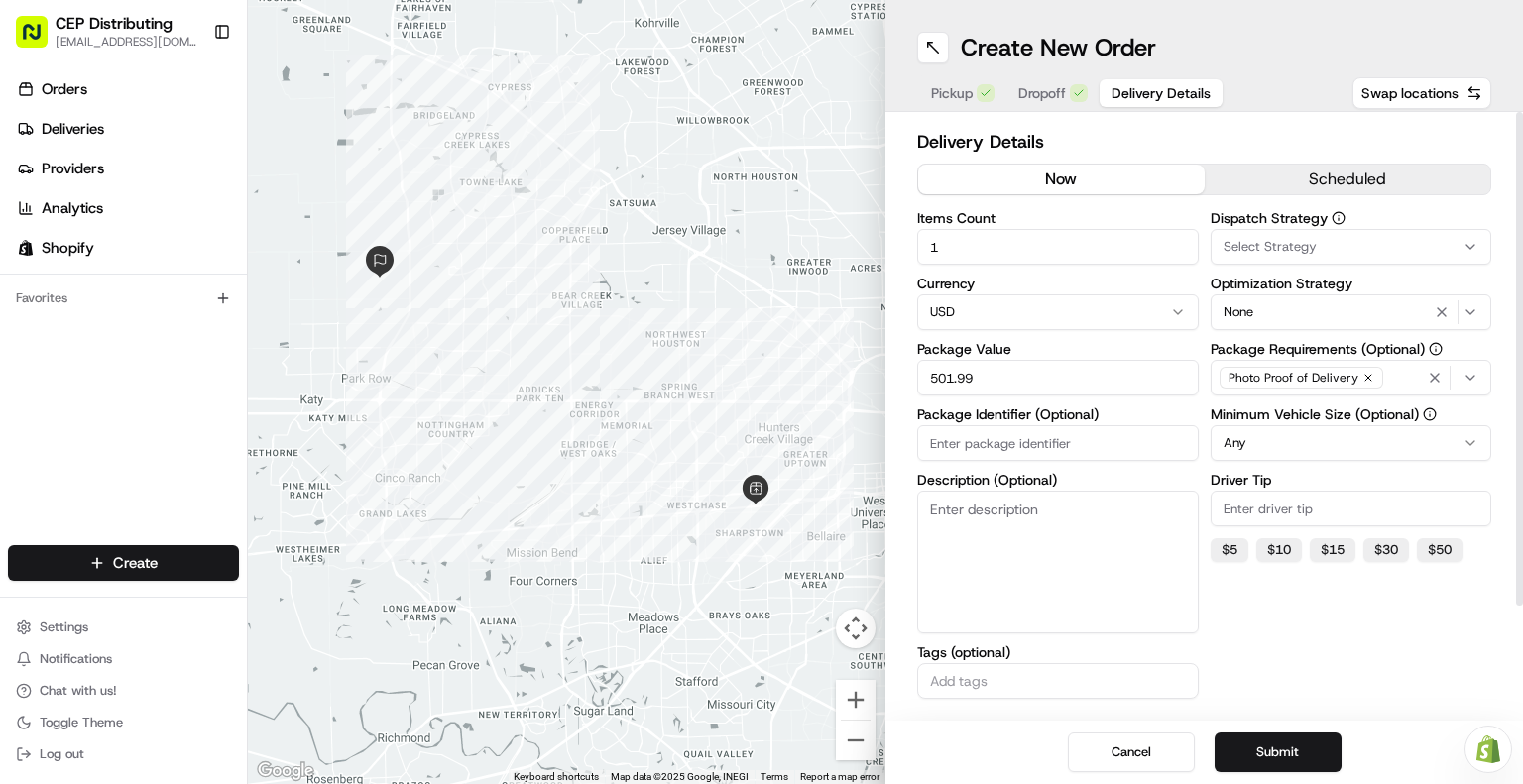 type on "501.99" 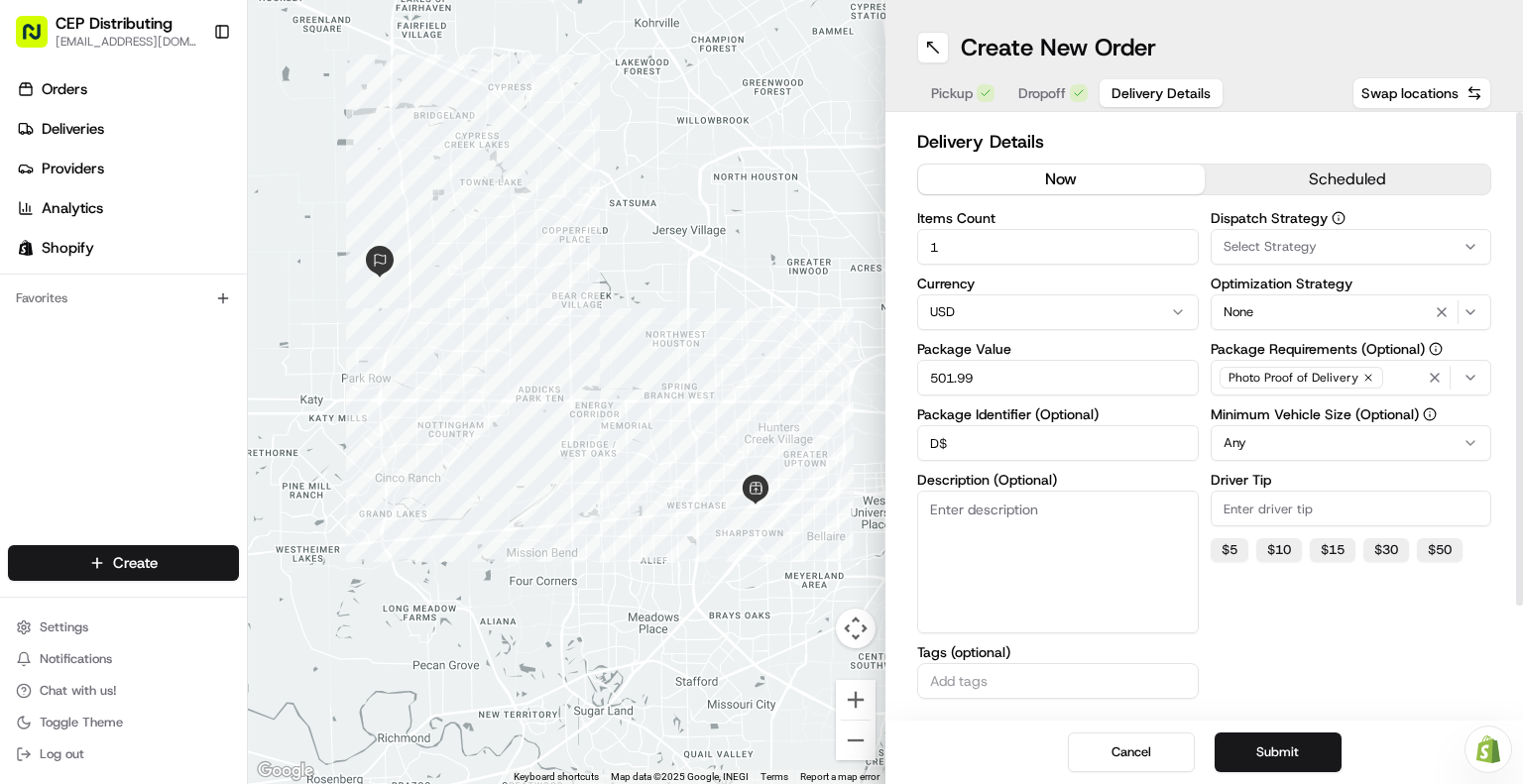 type on "D" 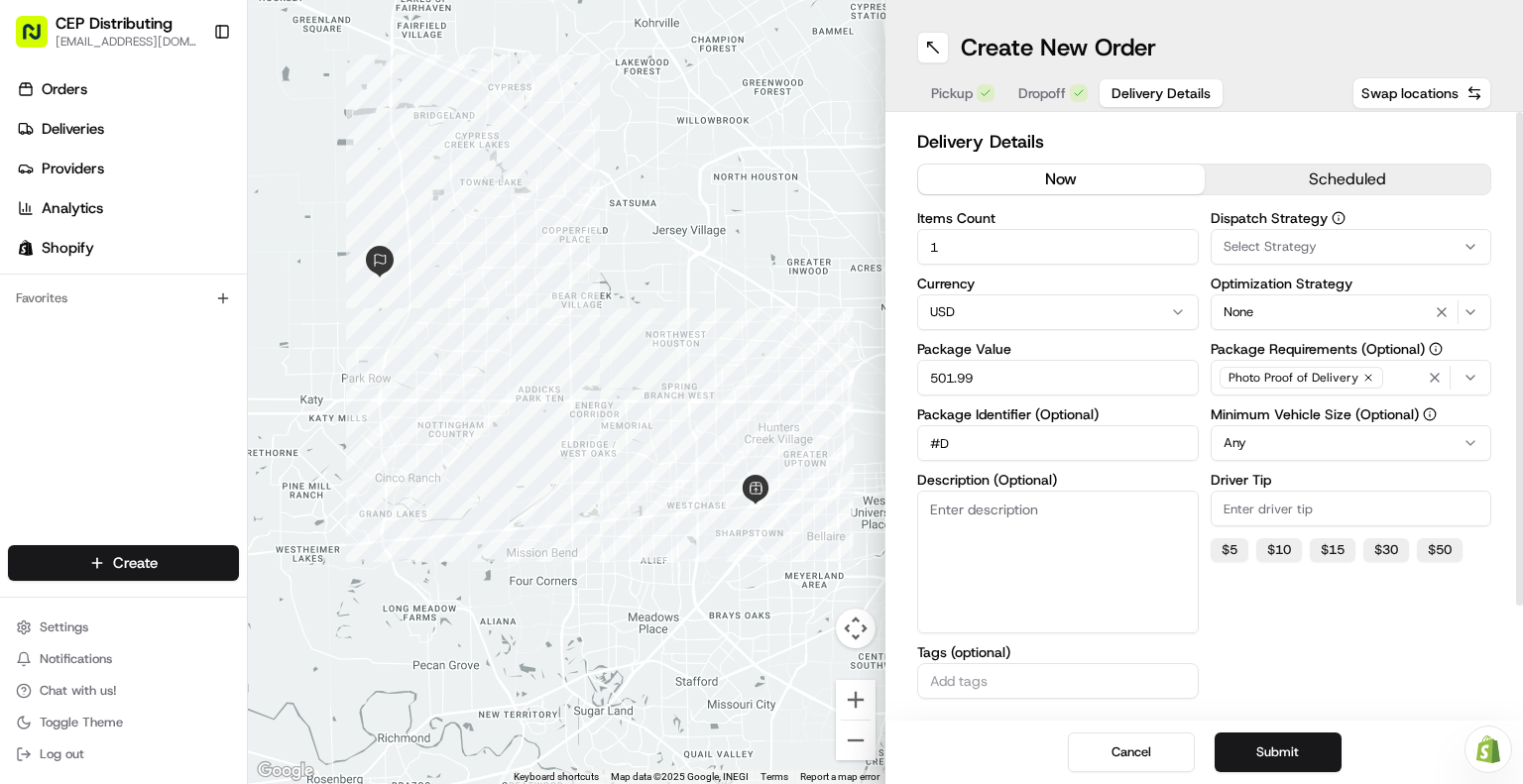 click on "#D" at bounding box center [1058, 443] 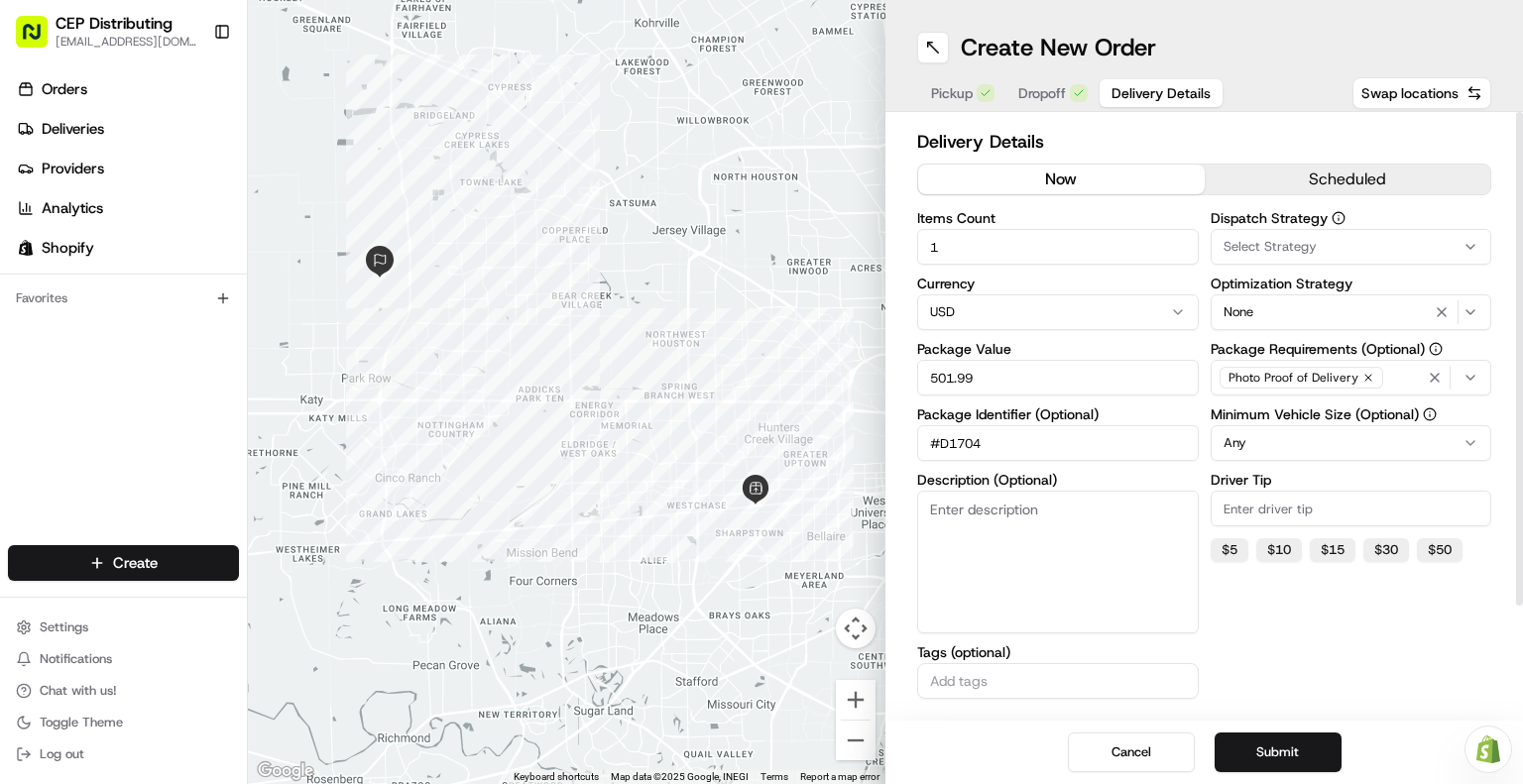 type on "#D1704" 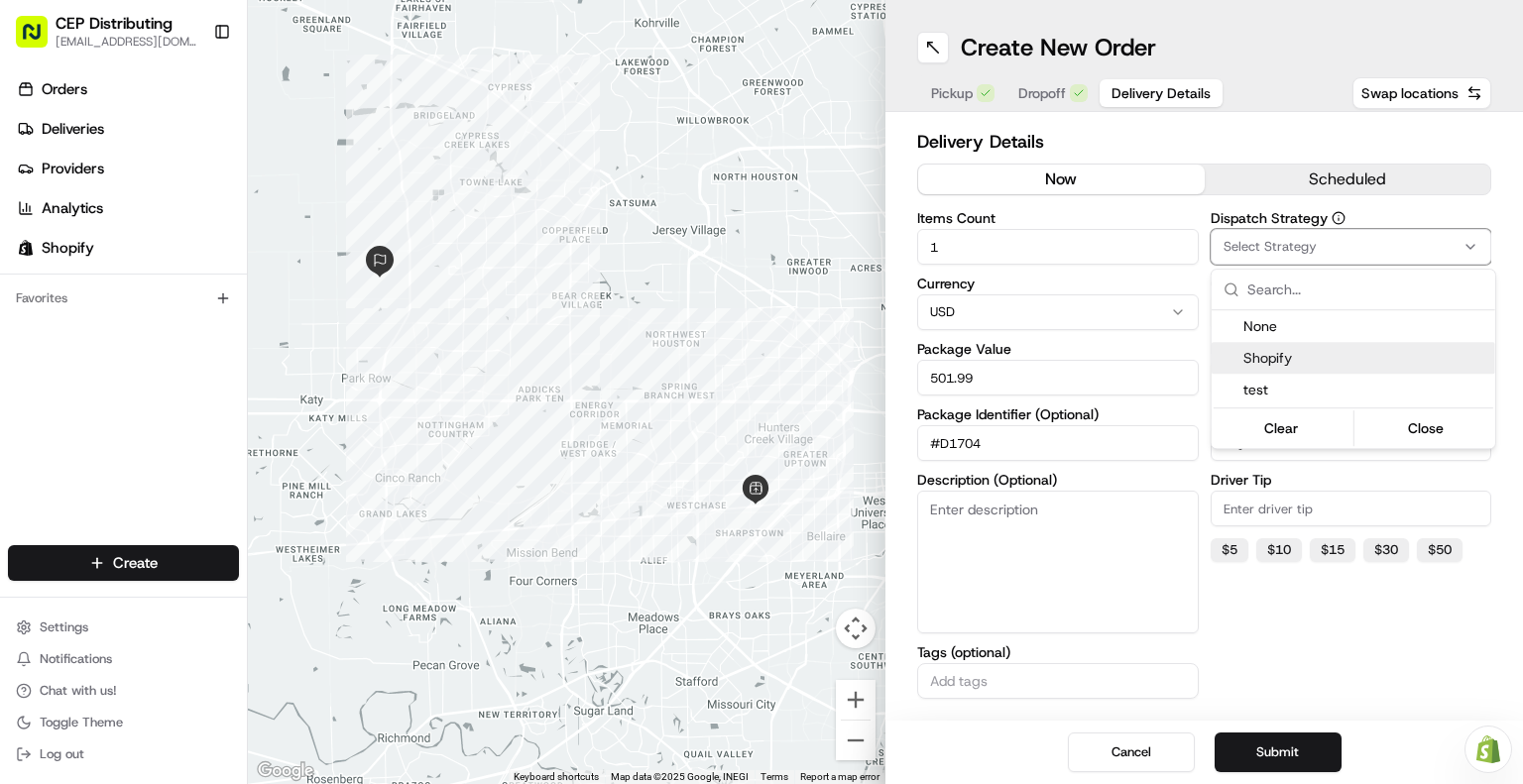 click on "Shopify" at bounding box center (1365, 358) 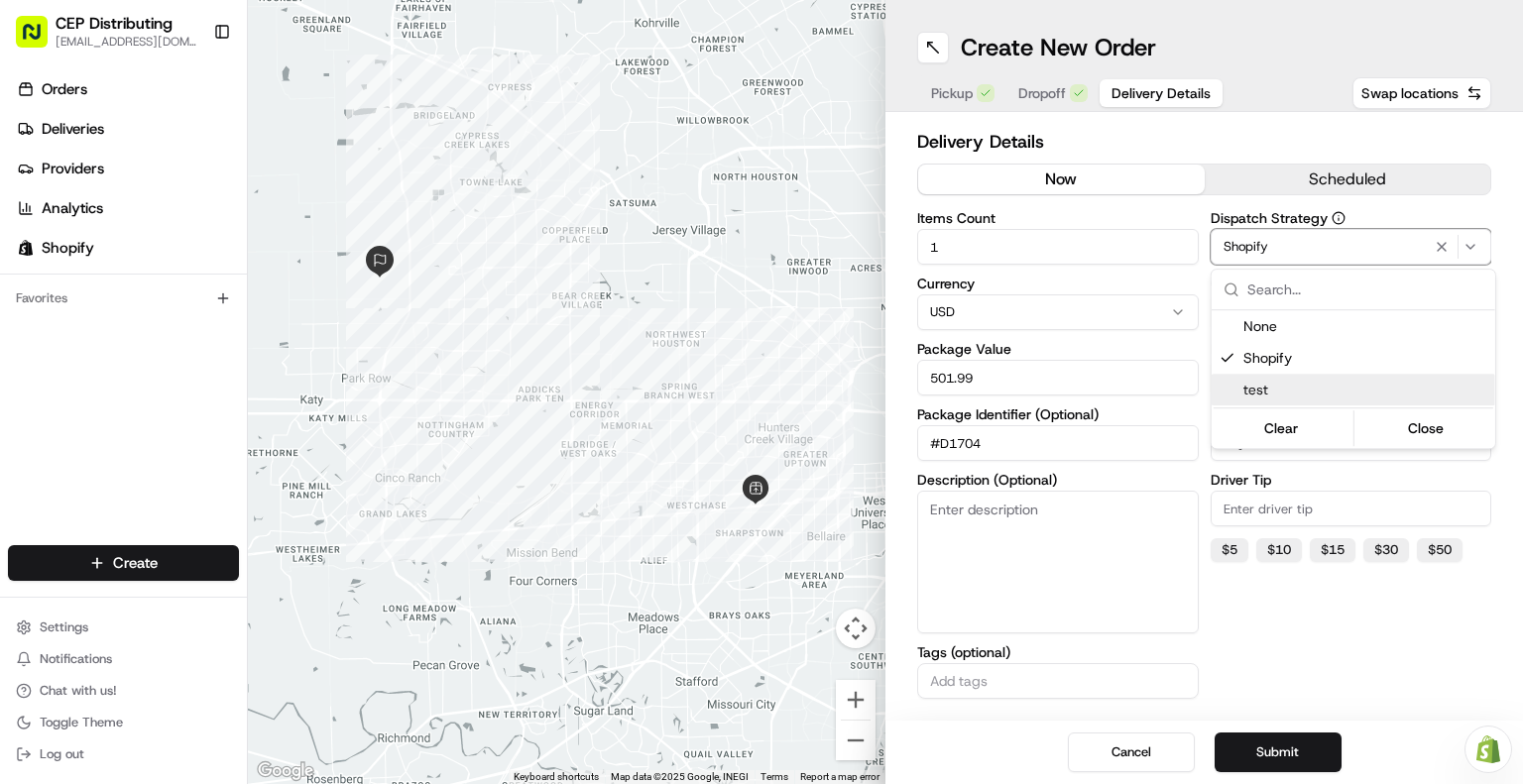 click on "CEP Distributing [EMAIL_ADDRESS][DOMAIN_NAME] Toggle Sidebar Orders Deliveries Providers Analytics Shopify Favorites Main Menu Members & Organization Organization Users Roles Preferences Customization Tracking Orchestration Automations Locations Pickup Locations Dropoff Locations Billing Billing Refund Requests Integrations Notification Triggers Webhooks API Keys Request Logs Create Settings Notifications Chat with us! Toggle Theme Log out Need help with your Shopify Onboarding? Reach out to Support by clicking this button! ← Move left → Move right ↑ Move up ↓ Move down + Zoom in - Zoom out Home Jump left by 75% End Jump right by 75% Page Up Jump up by 75% Page Down Jump down by 75% Keyboard shortcuts Map Data Map data ©2025 Google, INEGI Map data ©2025 Google, INEGI 5 km  Click to toggle between metric and imperial units Terms Report a map error Create New Order Pickup Dropoff Delivery Details Swap locations Delivery Details now scheduled Items Count 1 Currency USD Package Value 501.99 $" at bounding box center [762, 392] 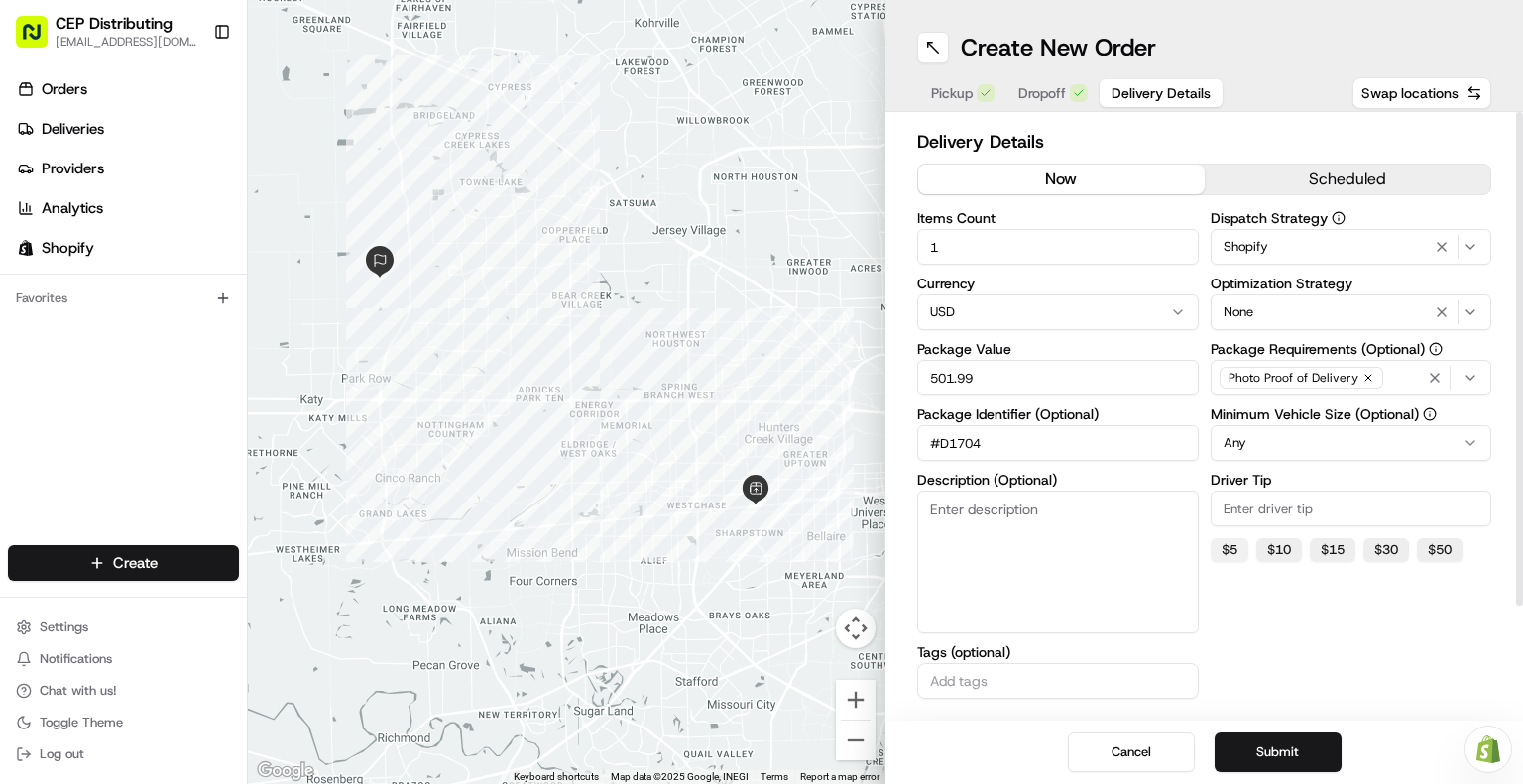 click on "$ 5" at bounding box center (1230, 550) 